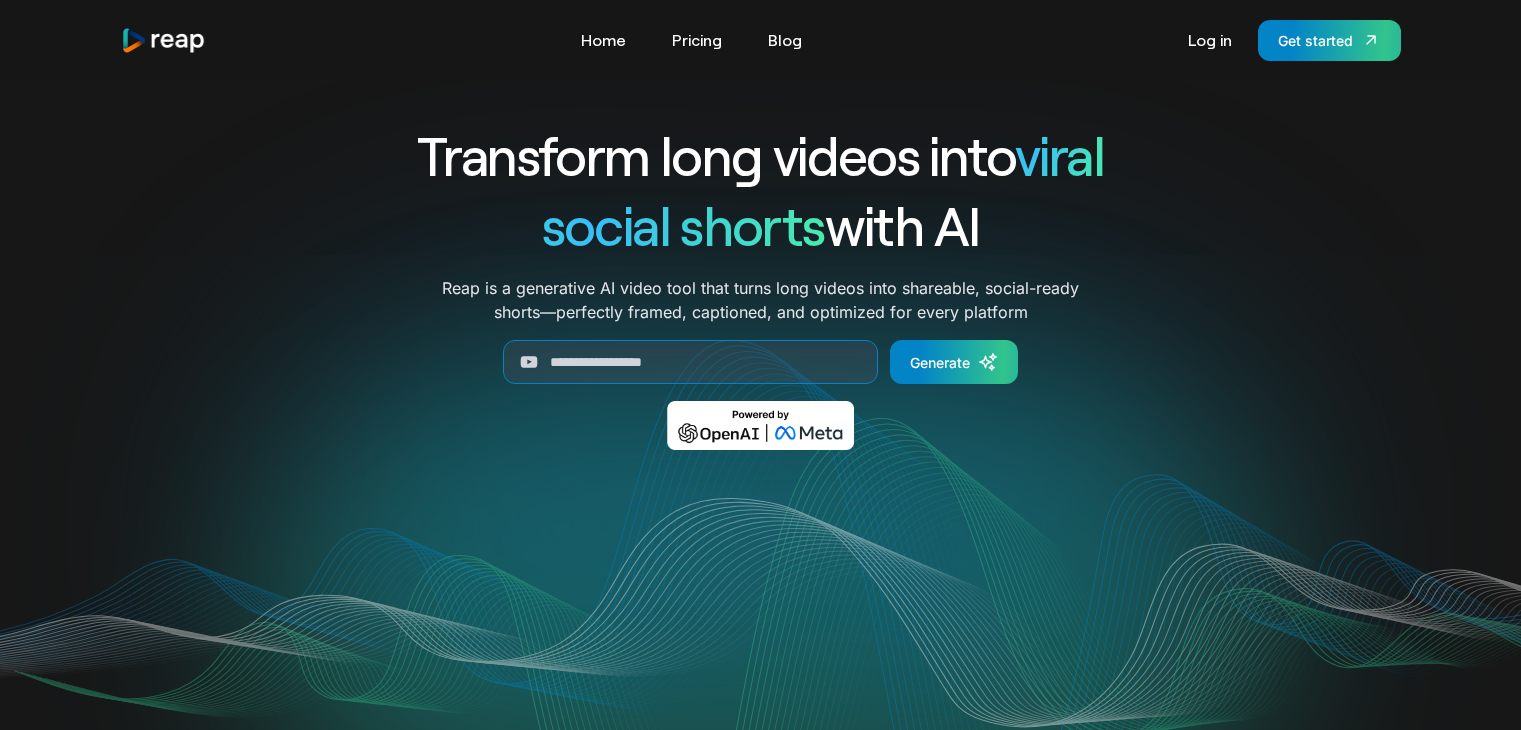 scroll, scrollTop: 0, scrollLeft: 0, axis: both 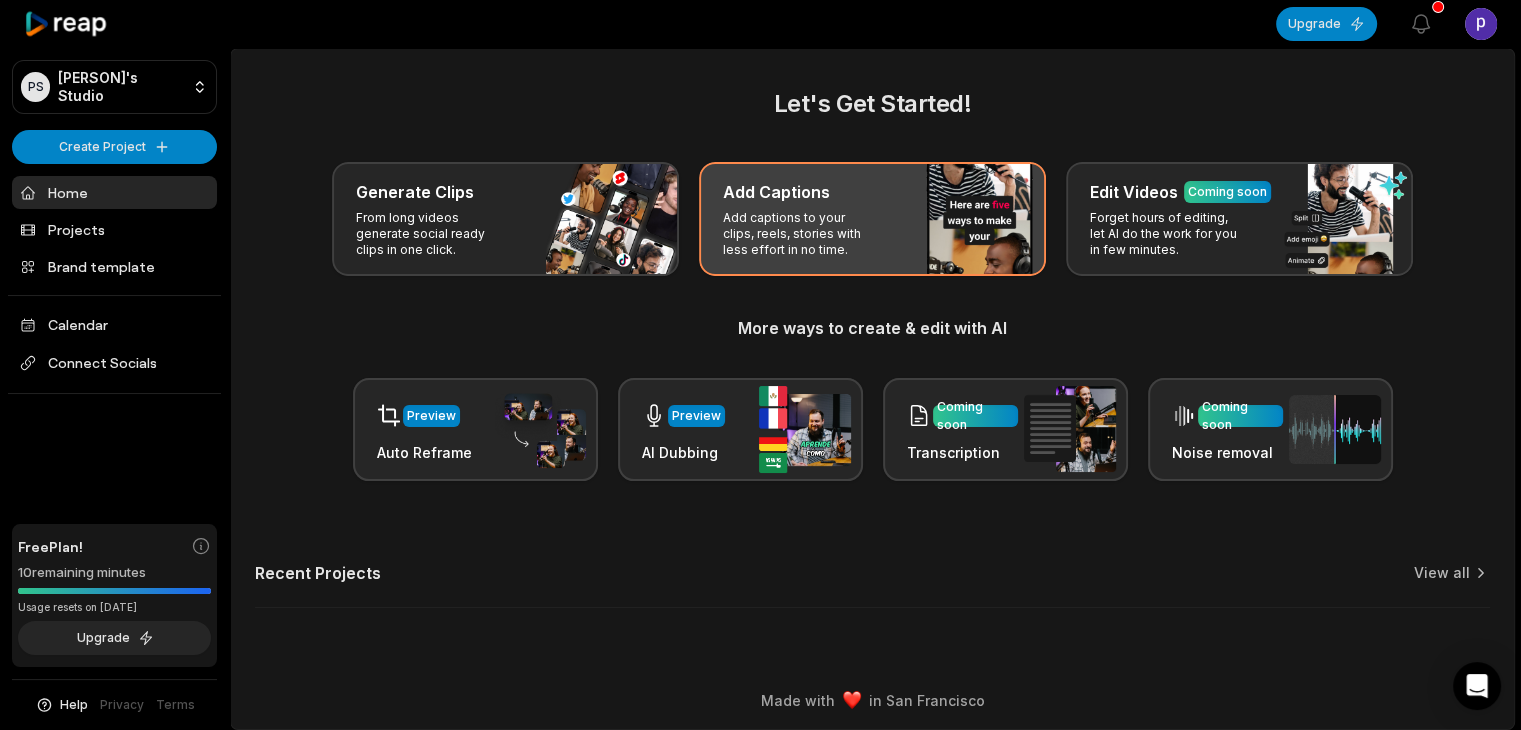 click on "Add captions to your clips, reels, stories with less effort in no time." at bounding box center [800, 234] 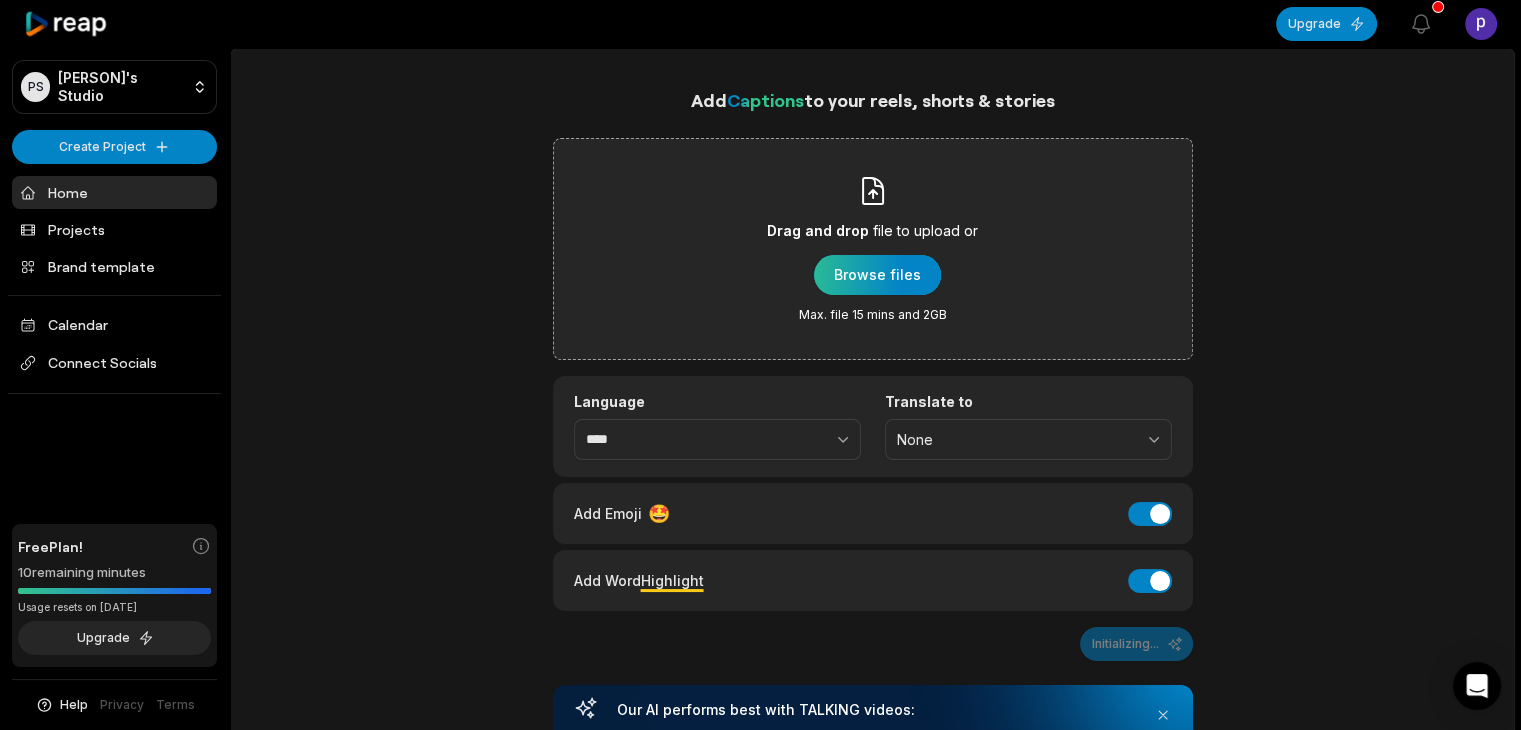 click at bounding box center [877, 275] 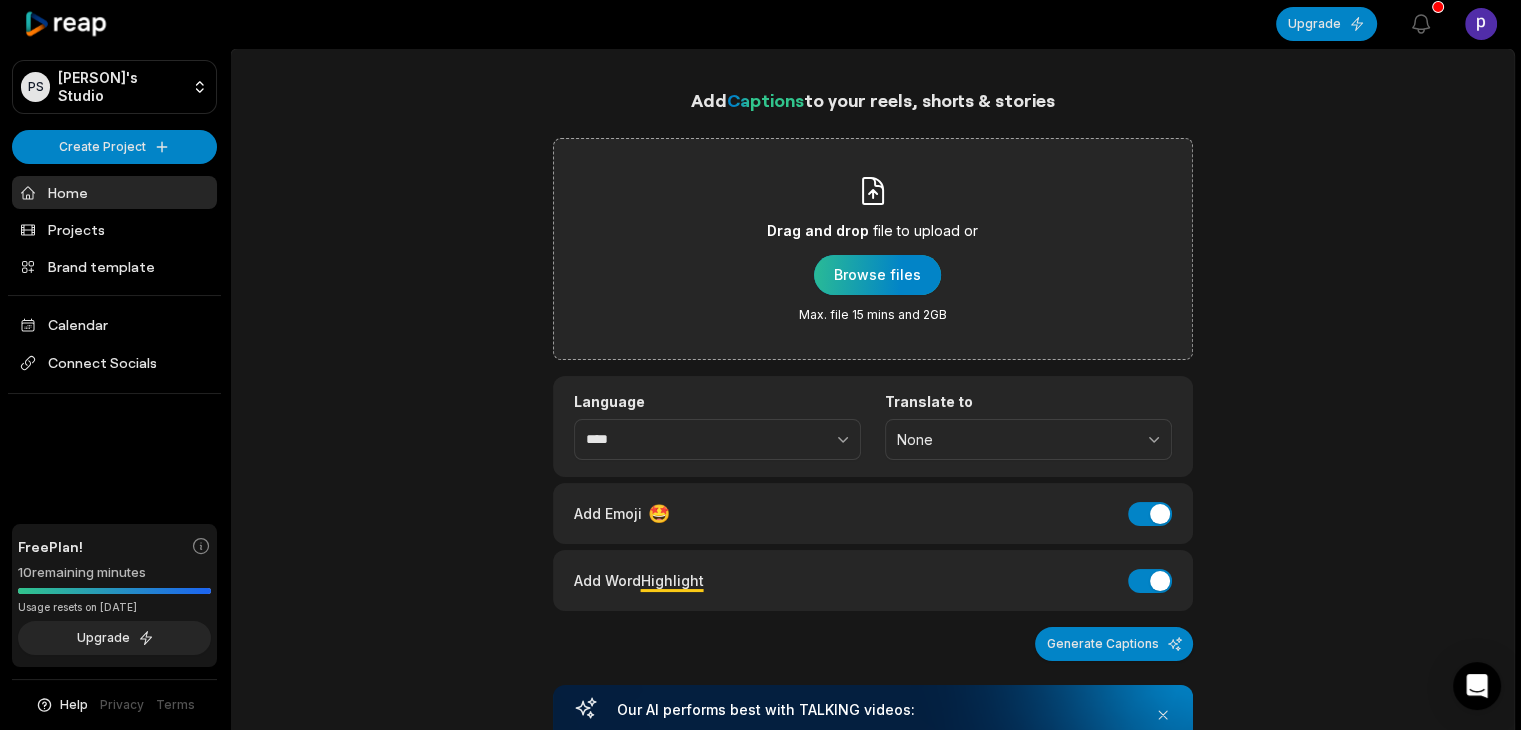 click at bounding box center [877, 275] 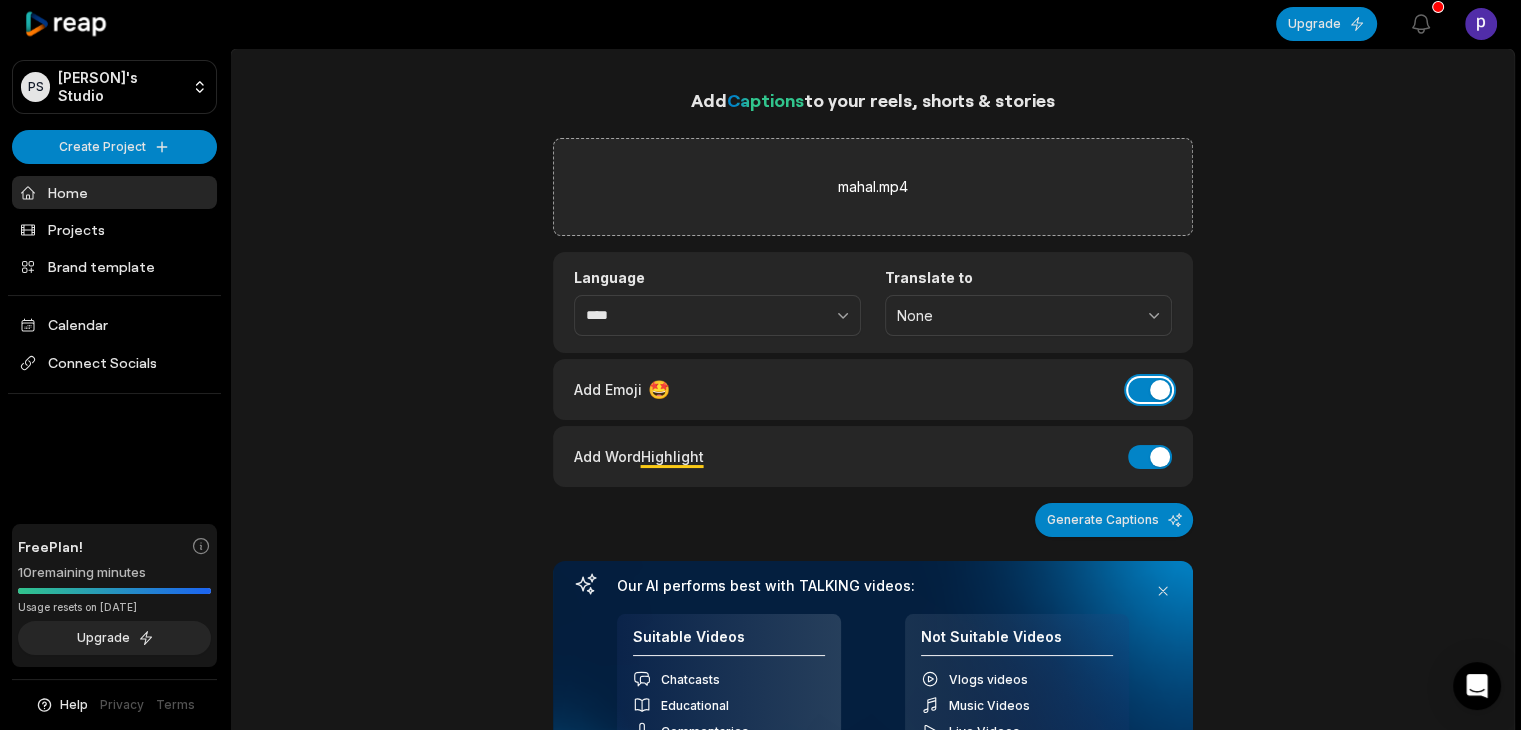 click on "Add Emoji" at bounding box center (1150, 390) 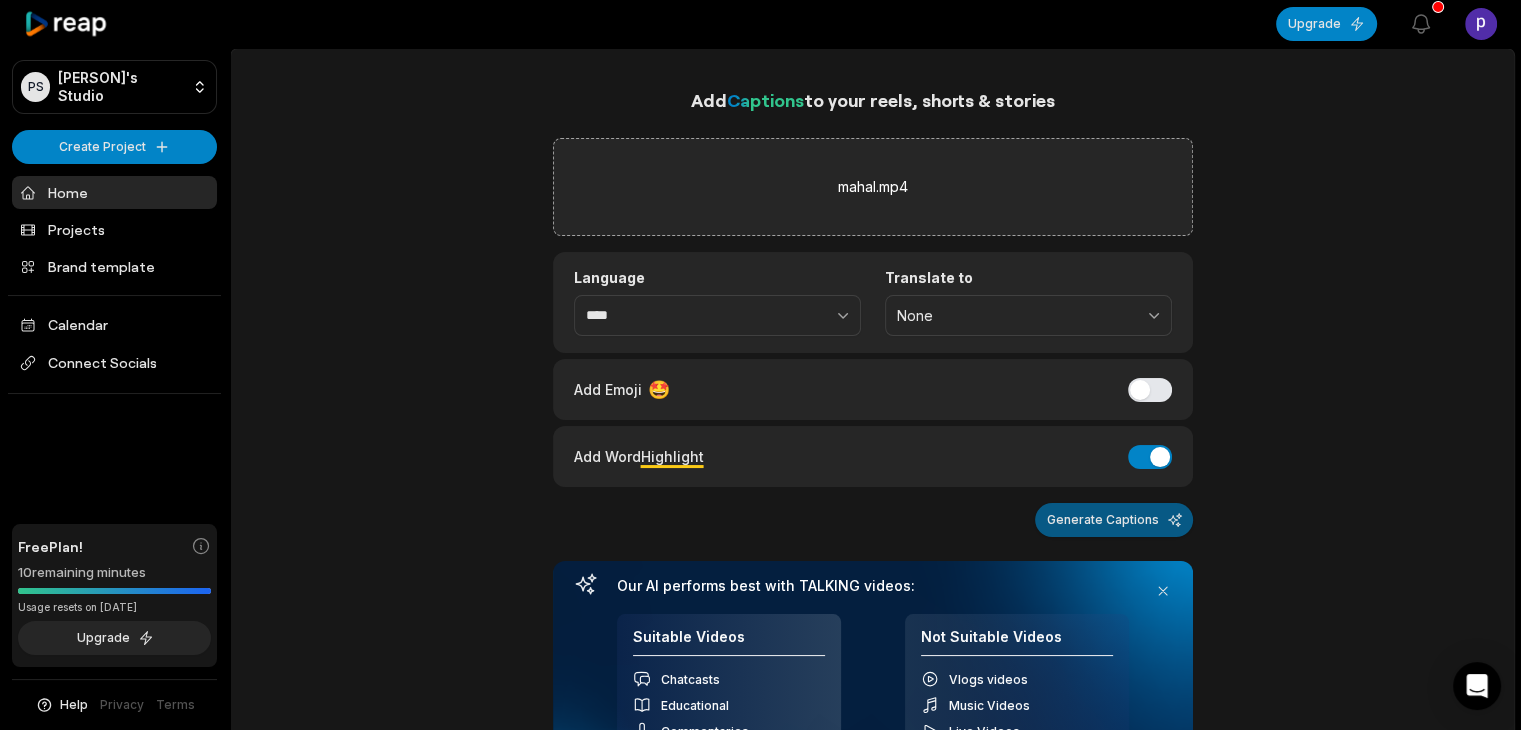 click on "Generate Captions" at bounding box center [1114, 520] 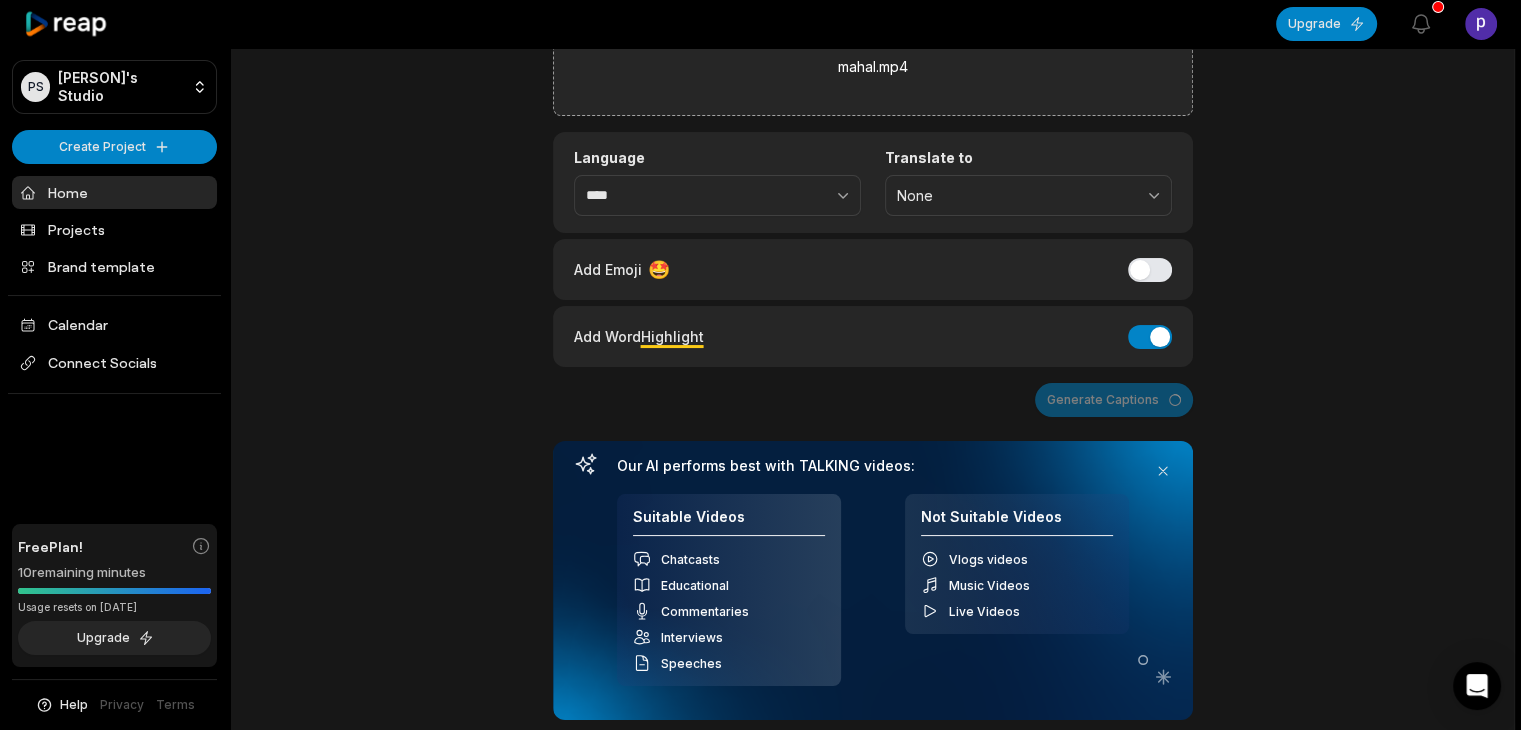 scroll, scrollTop: 363, scrollLeft: 0, axis: vertical 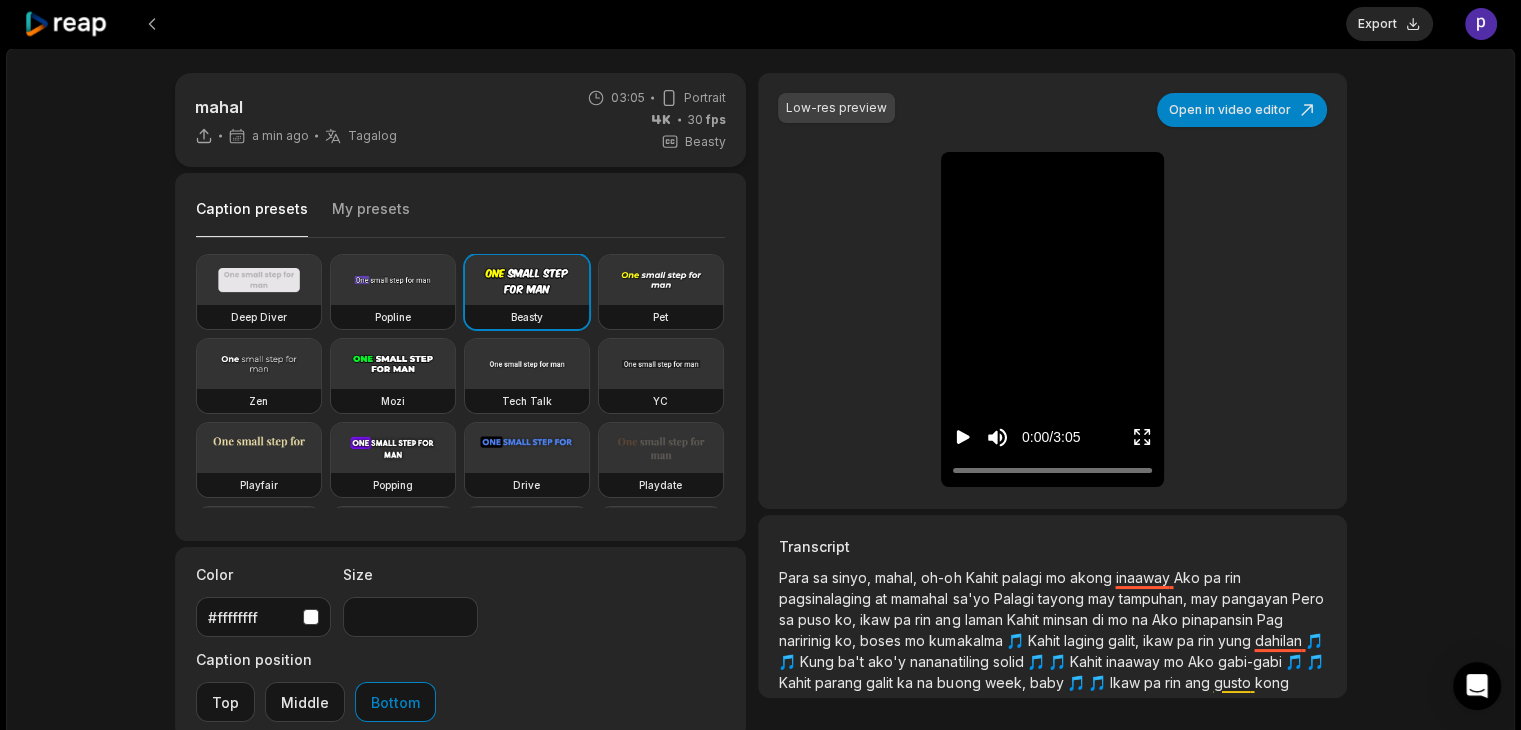 click 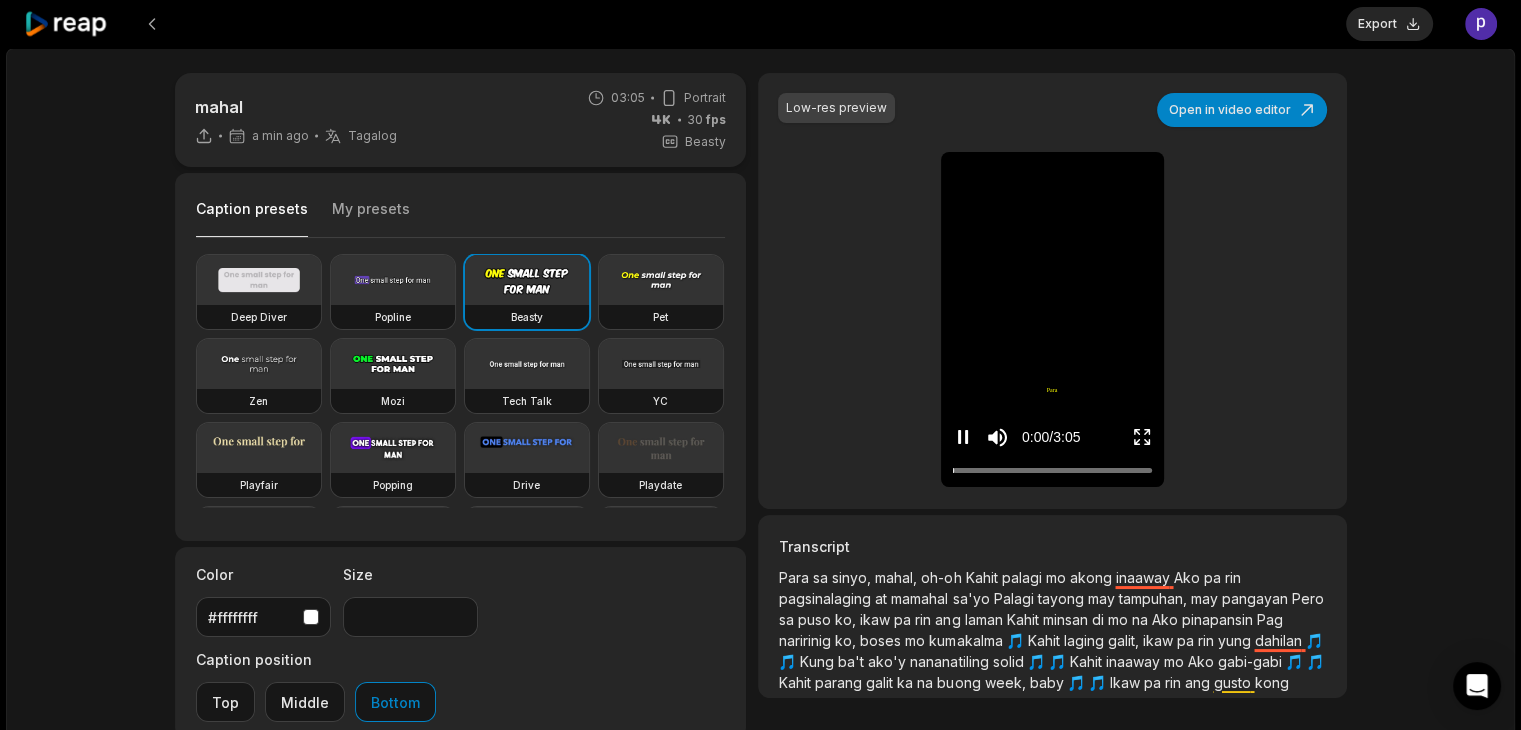 click 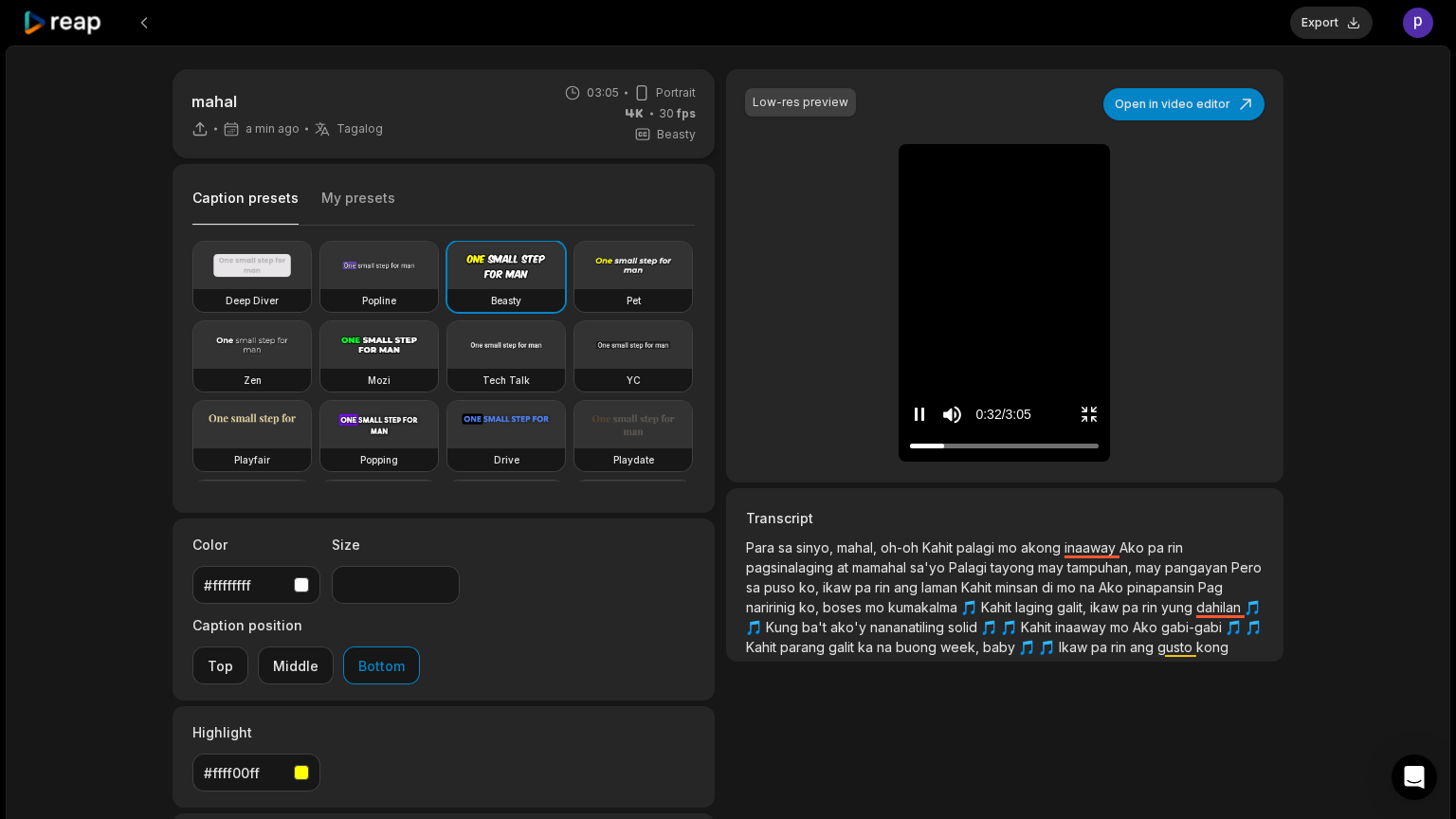 click 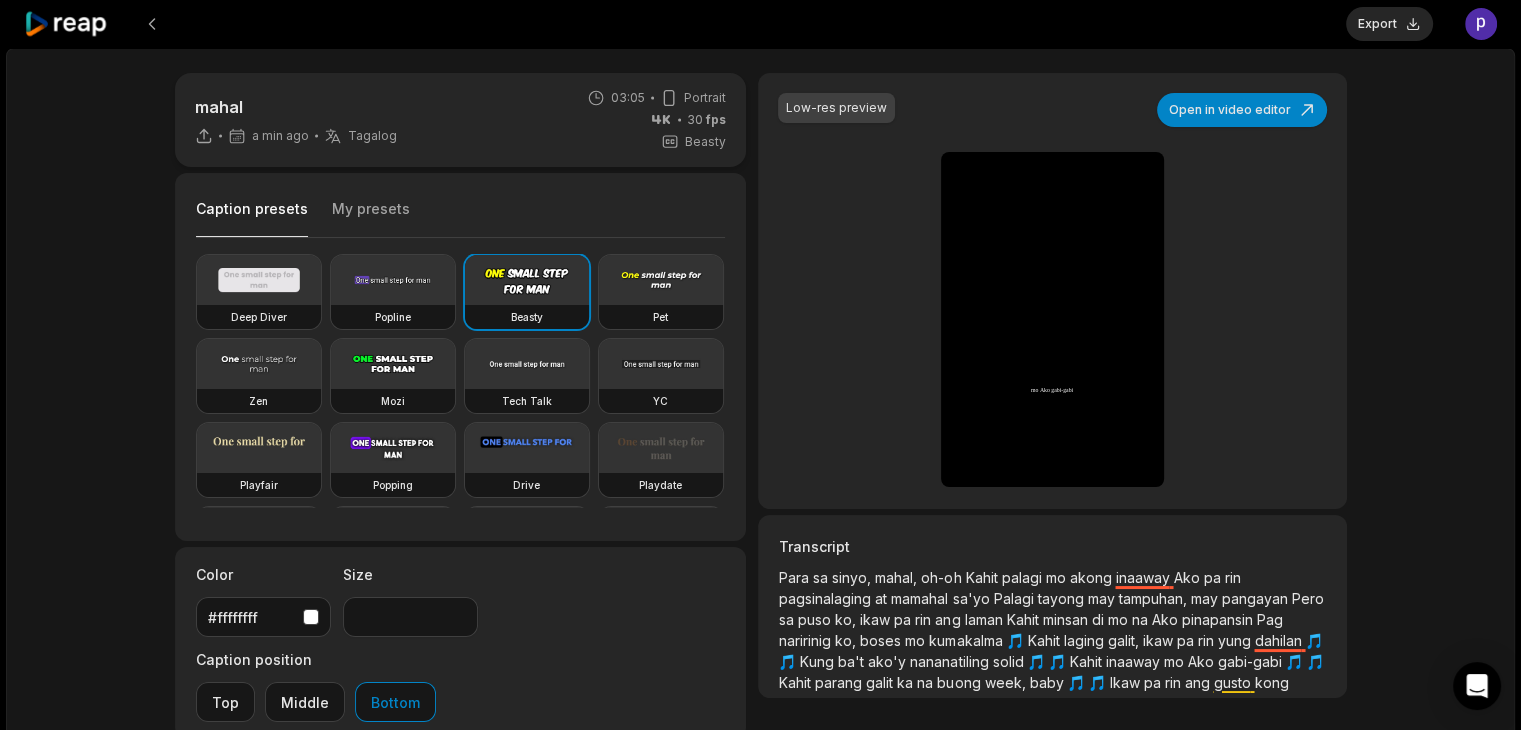 type 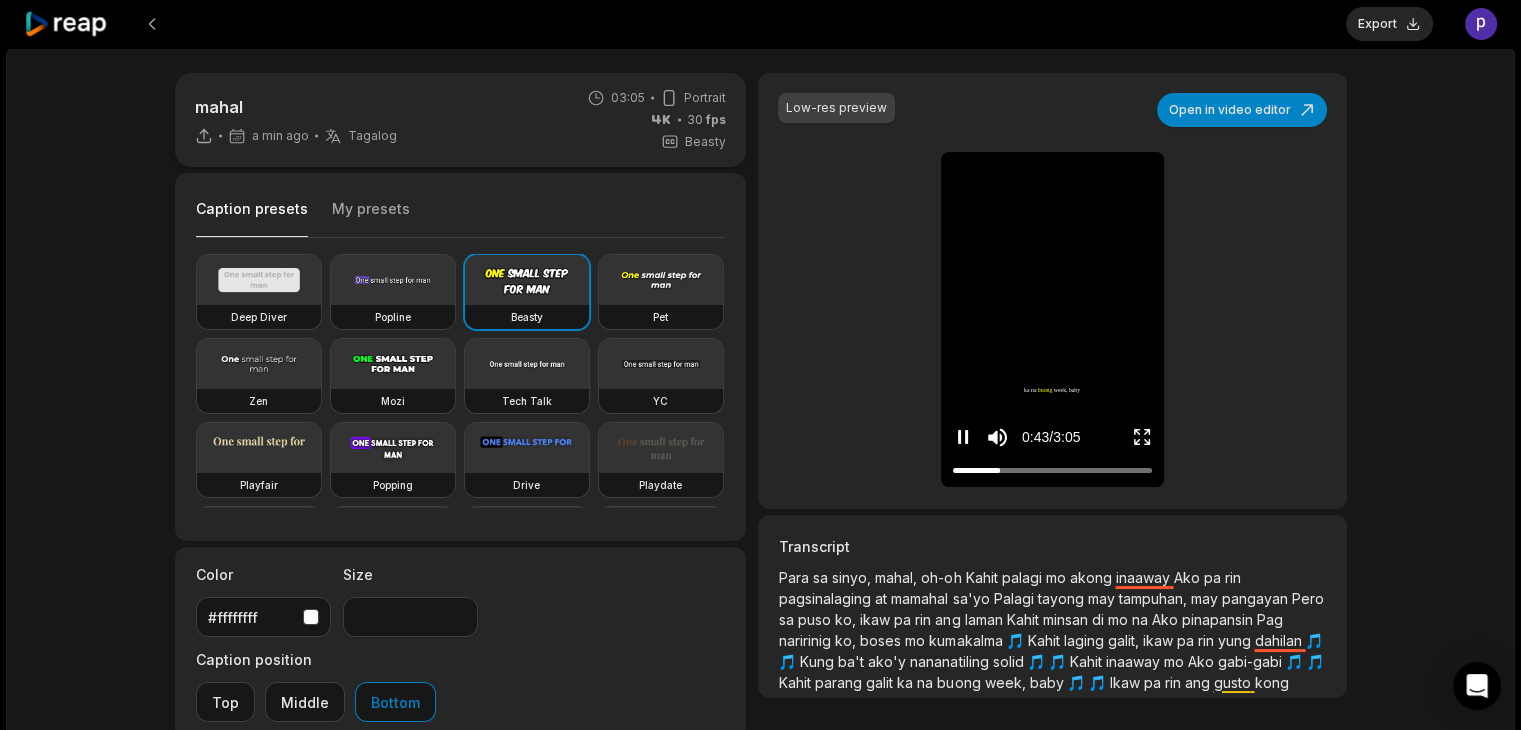 click at bounding box center [963, 437] 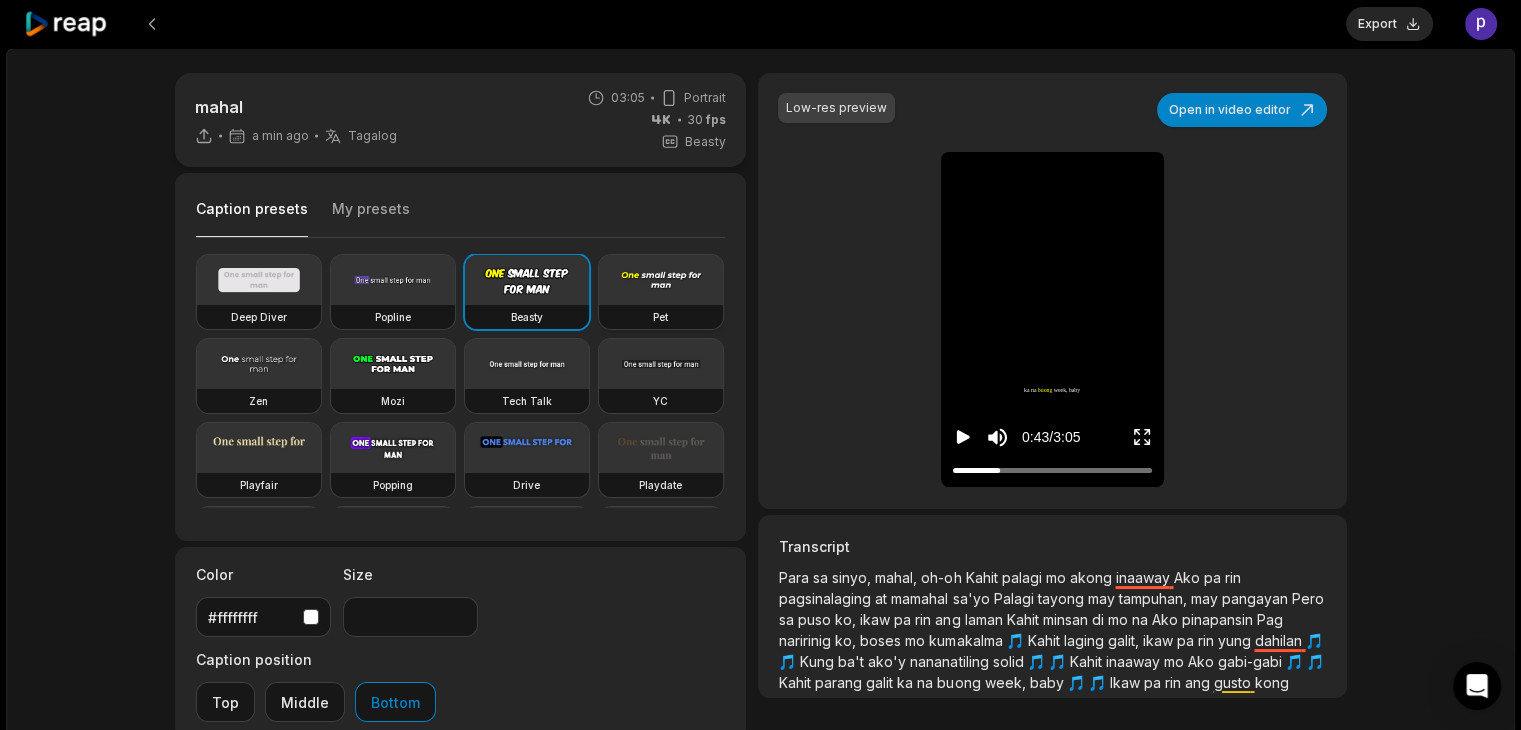 click at bounding box center (661, 280) 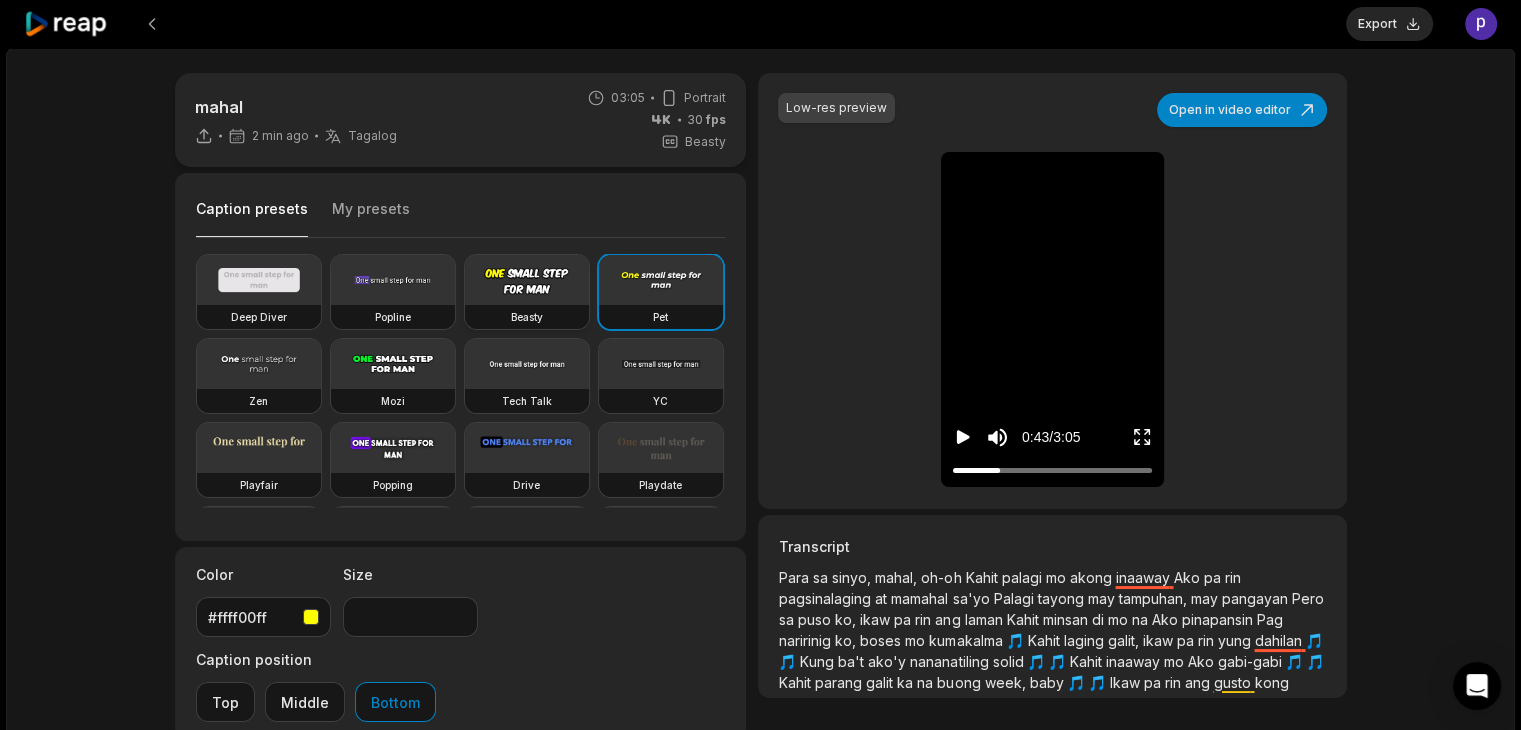 click at bounding box center [527, 280] 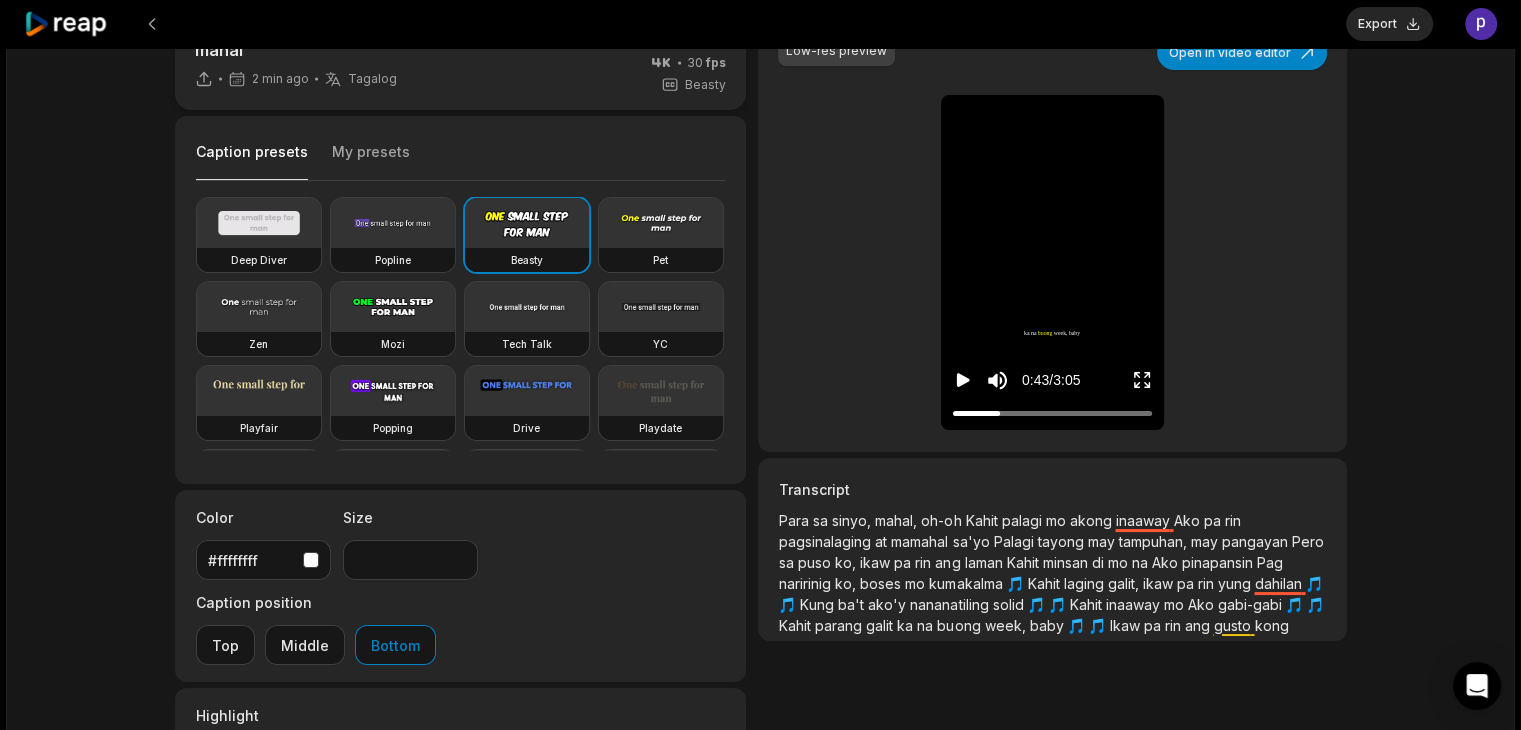 scroll, scrollTop: 200, scrollLeft: 0, axis: vertical 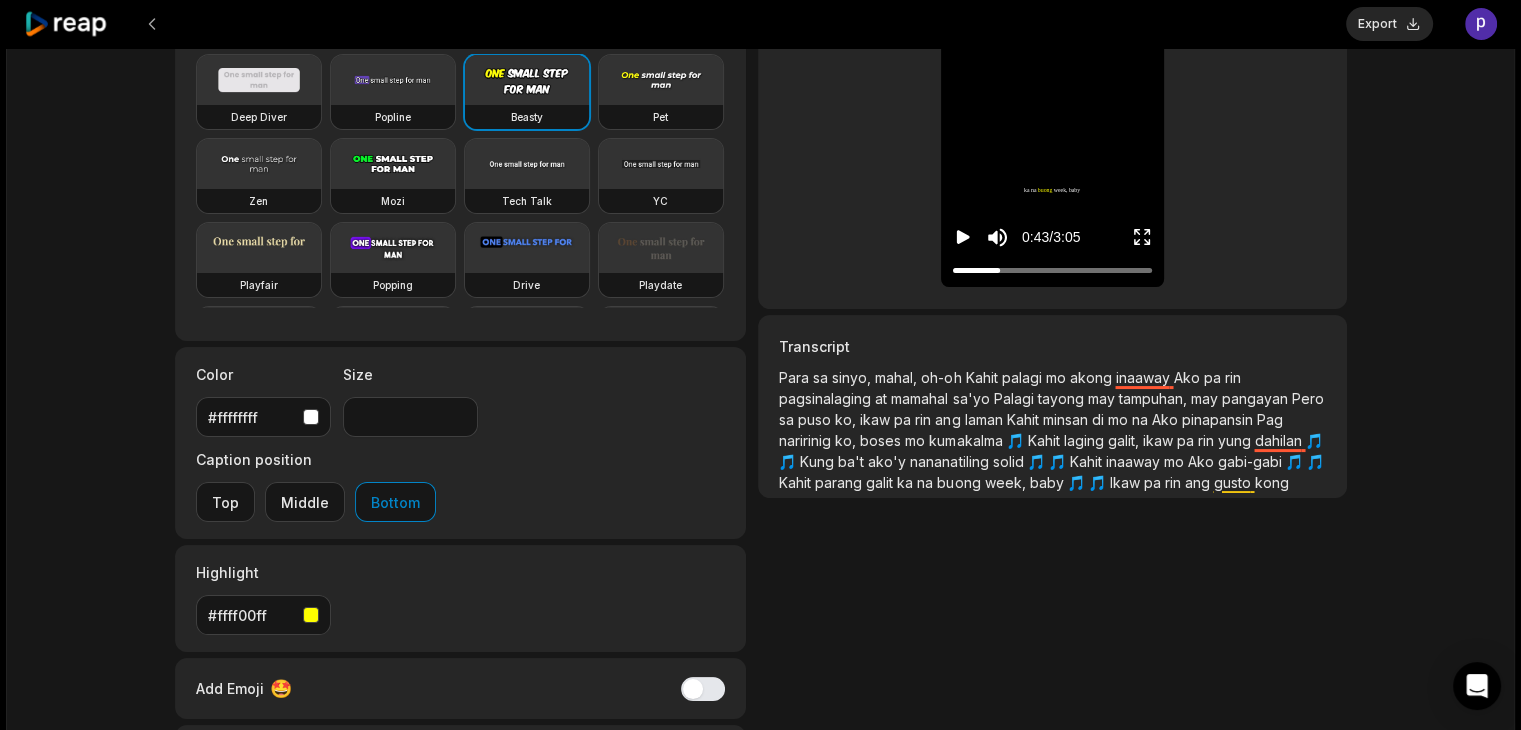 click on "Para" at bounding box center (796, 377) 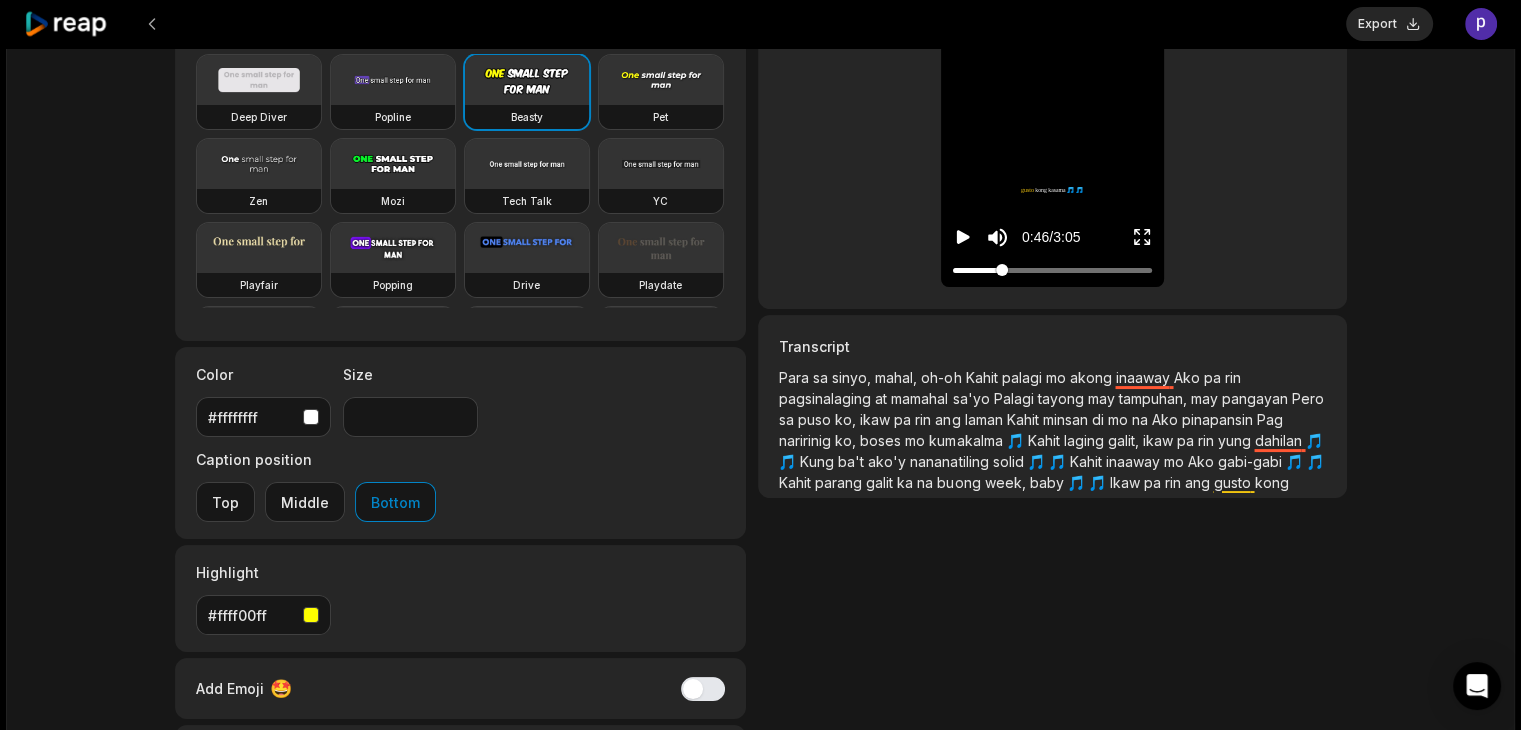 drag, startPoint x: 1002, startPoint y: 269, endPoint x: 880, endPoint y: 265, distance: 122.06556 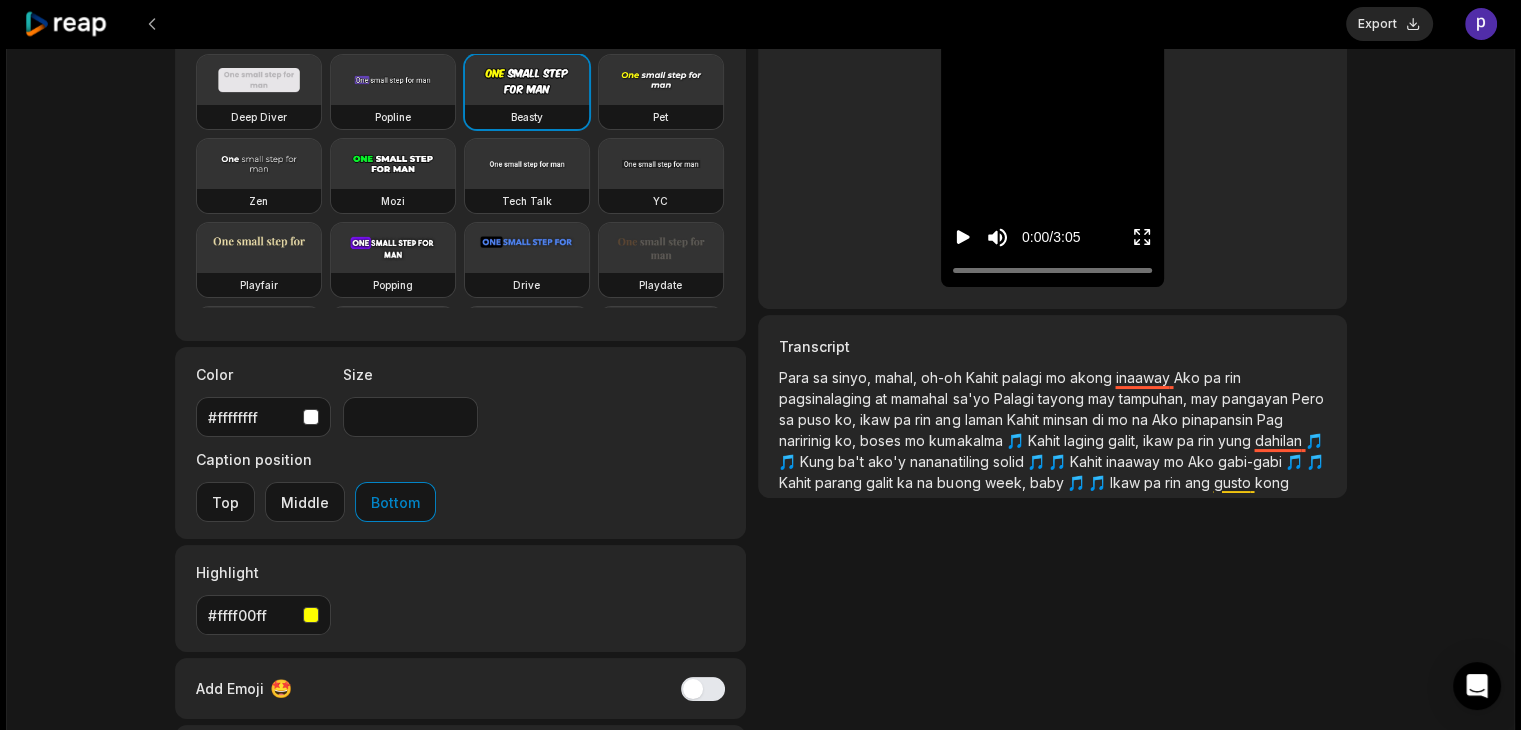 click 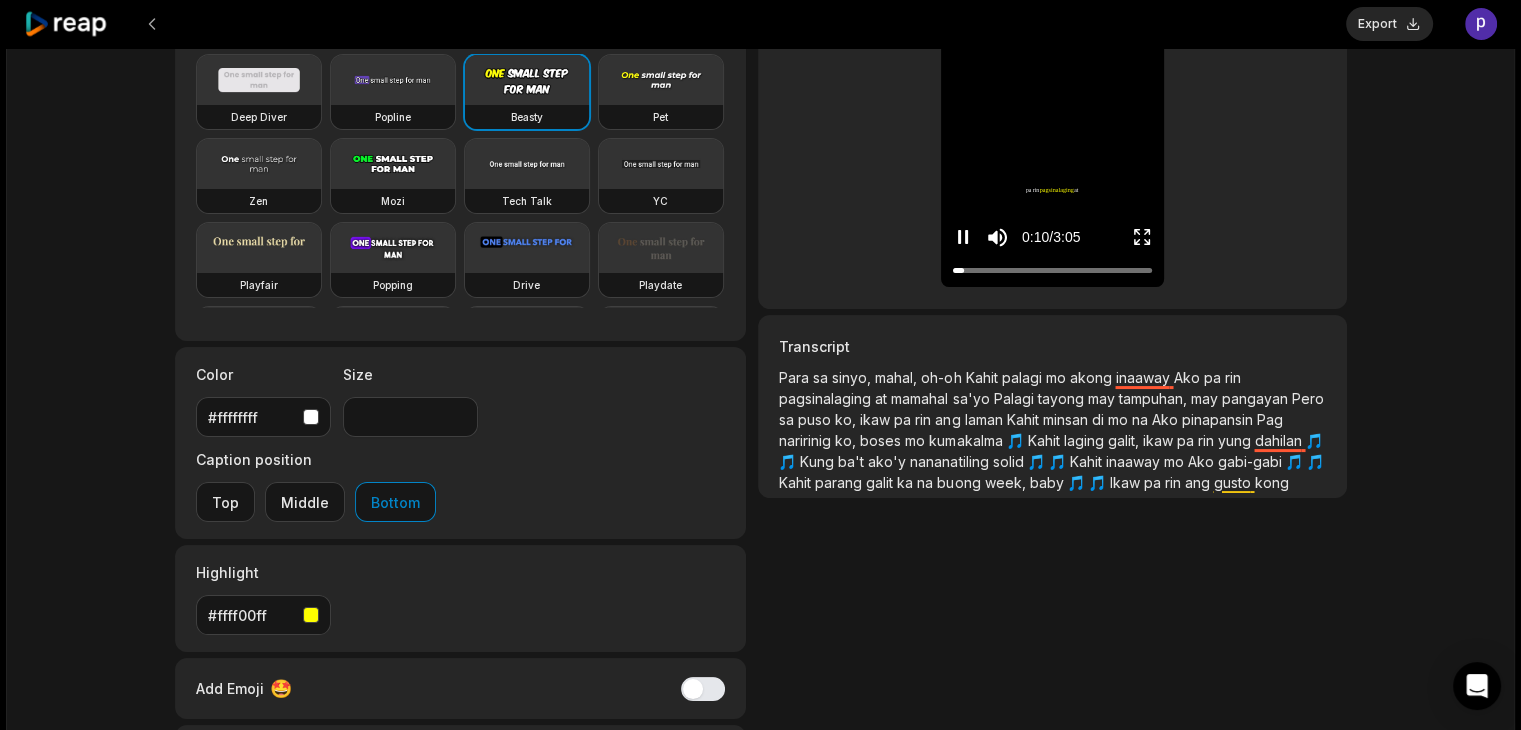click 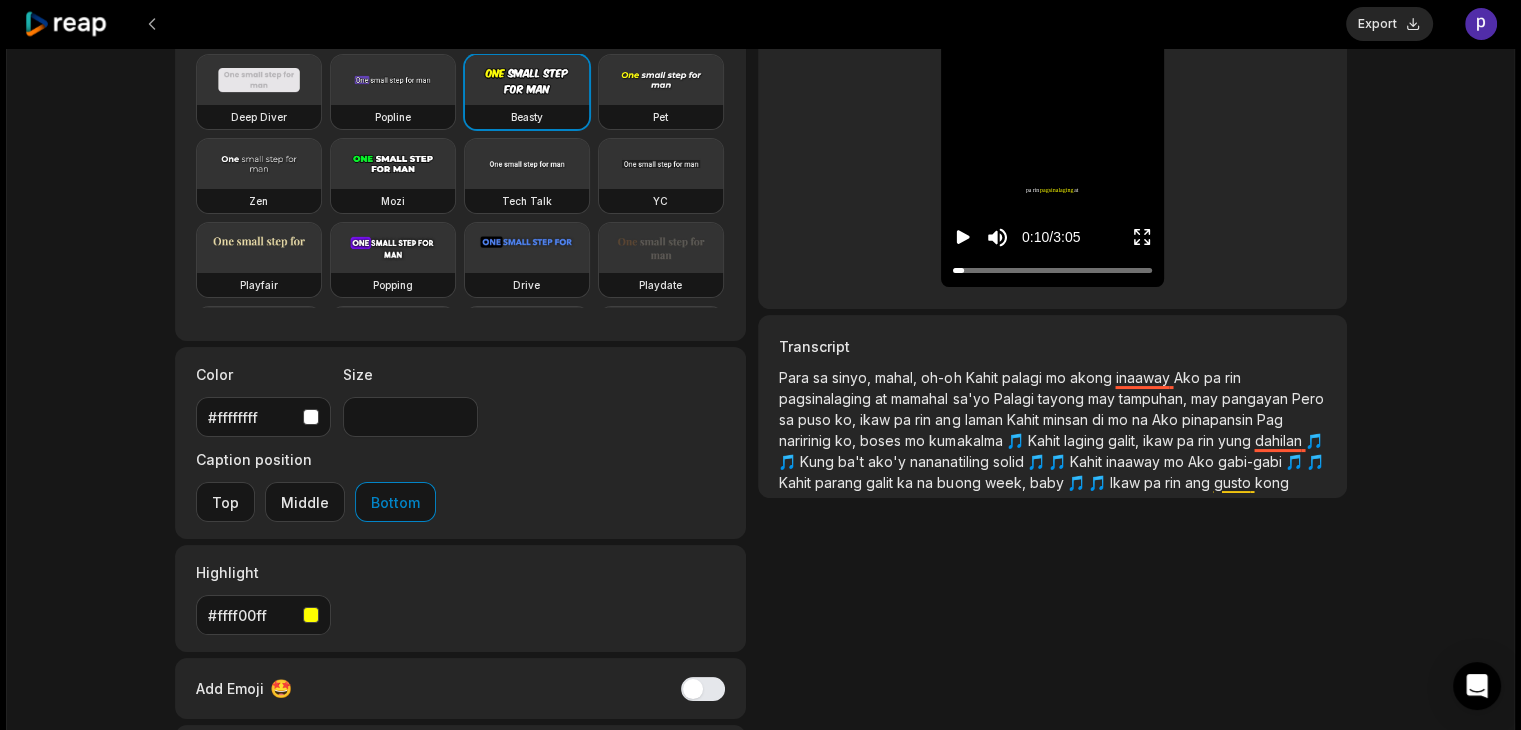 click on "pagsinalaging" at bounding box center [827, 398] 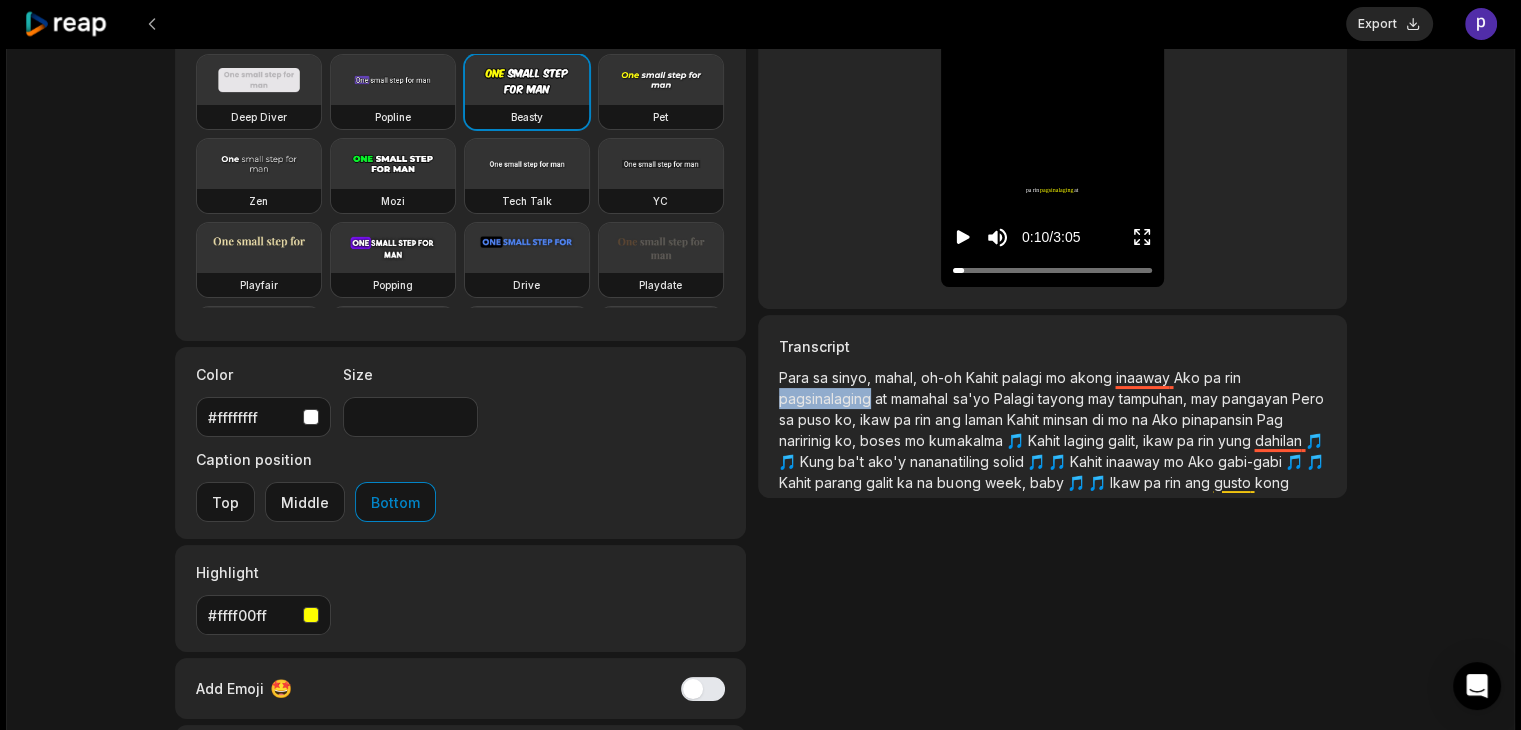 click on "pagsinalaging" at bounding box center (827, 398) 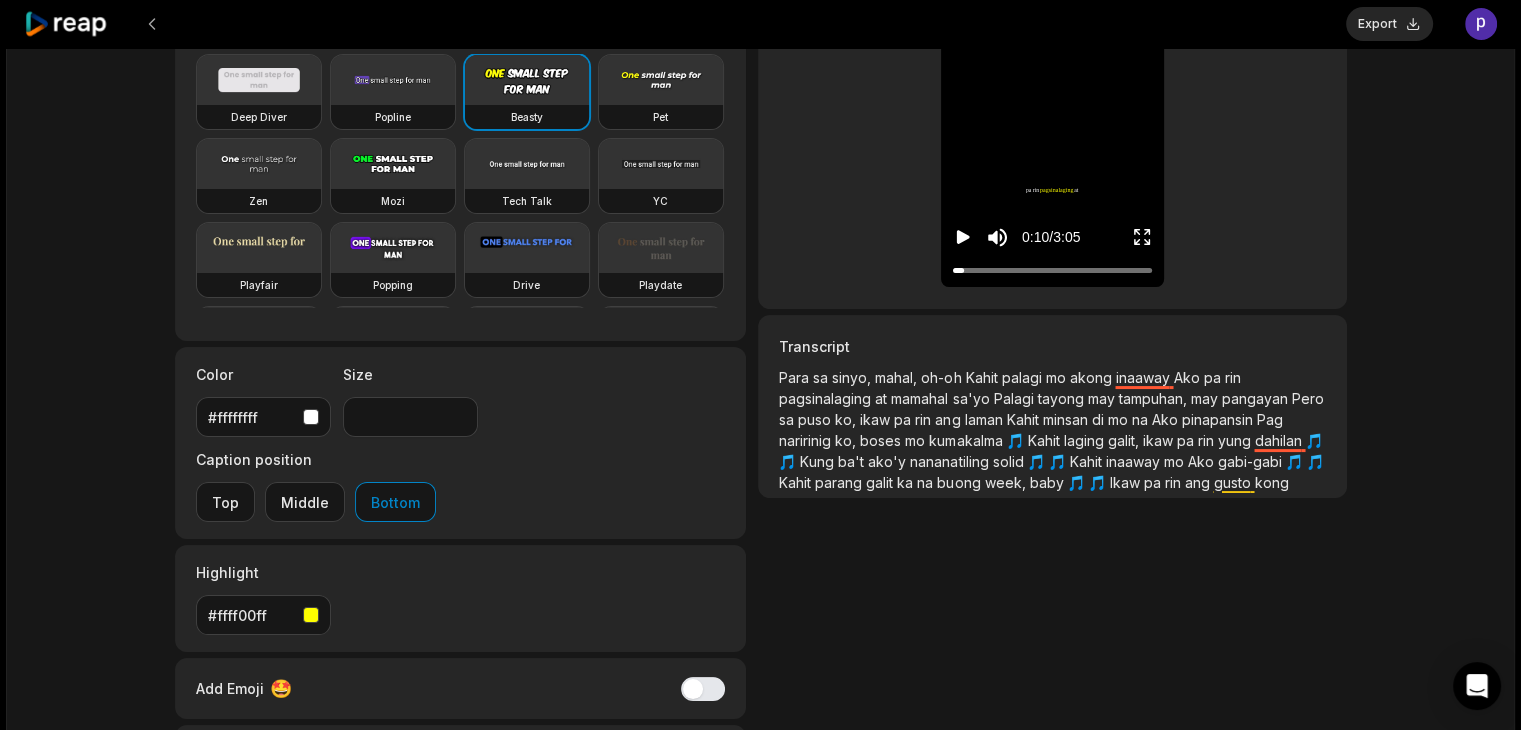 click on "at" at bounding box center (883, 398) 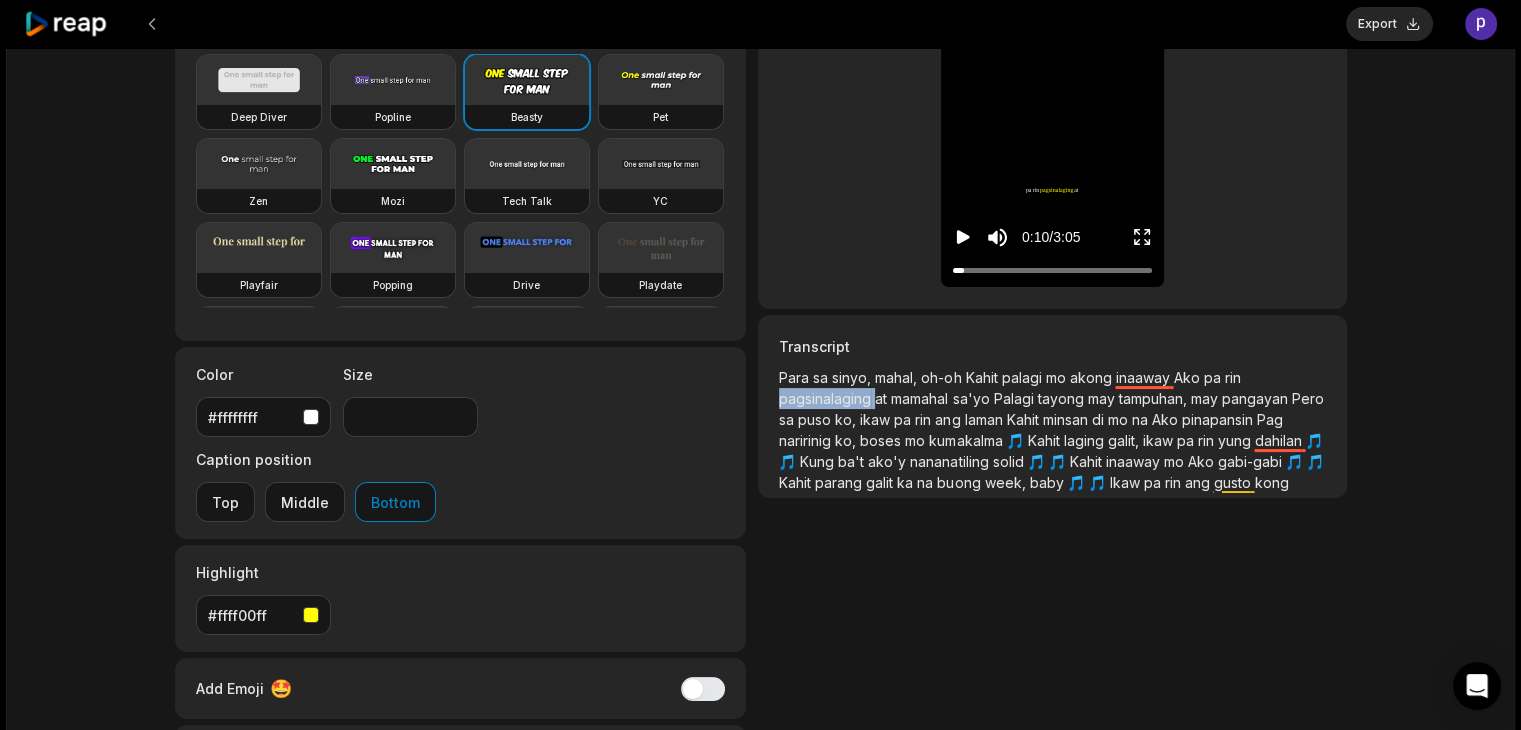 click on "pagsinalaging" at bounding box center [827, 398] 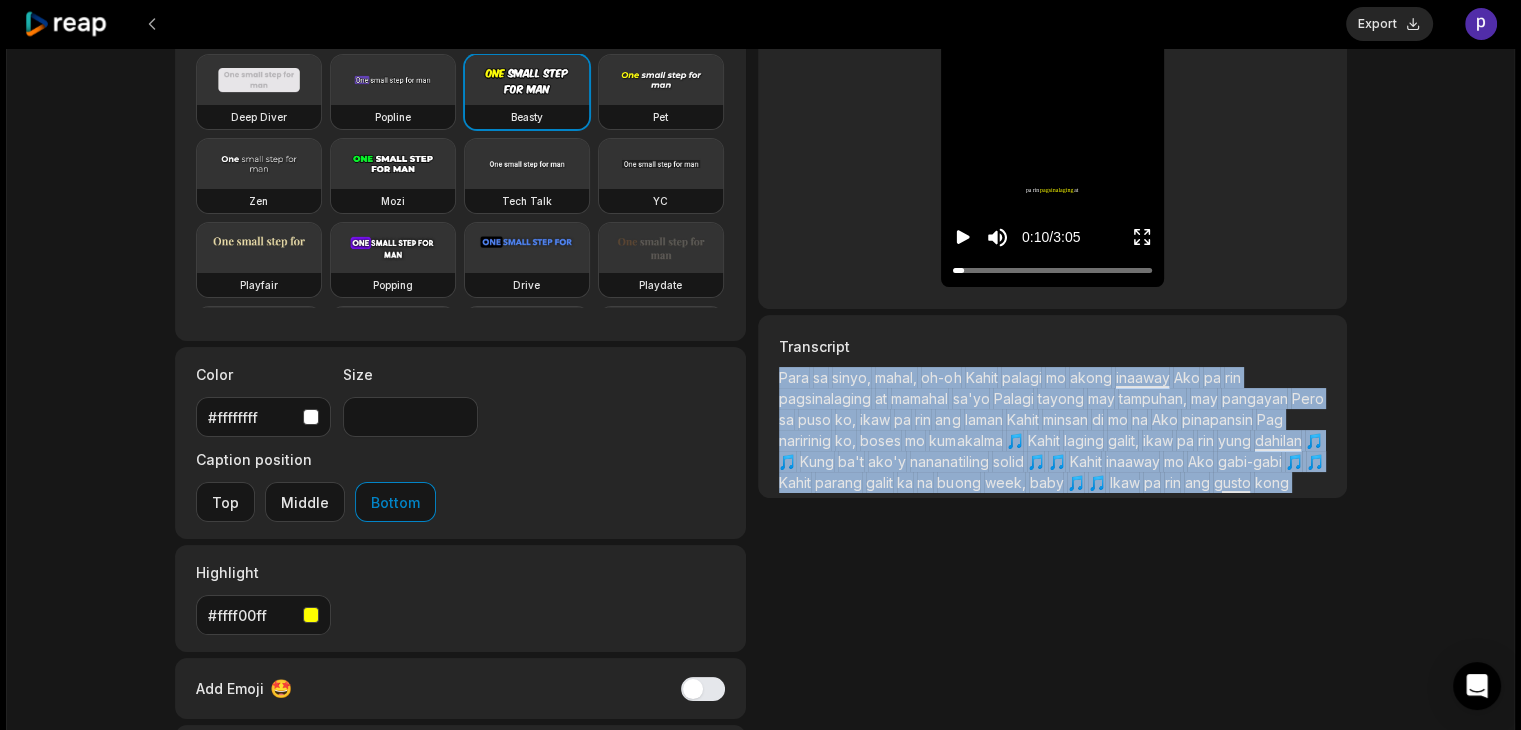 click on "pagsinalaging" at bounding box center [827, 398] 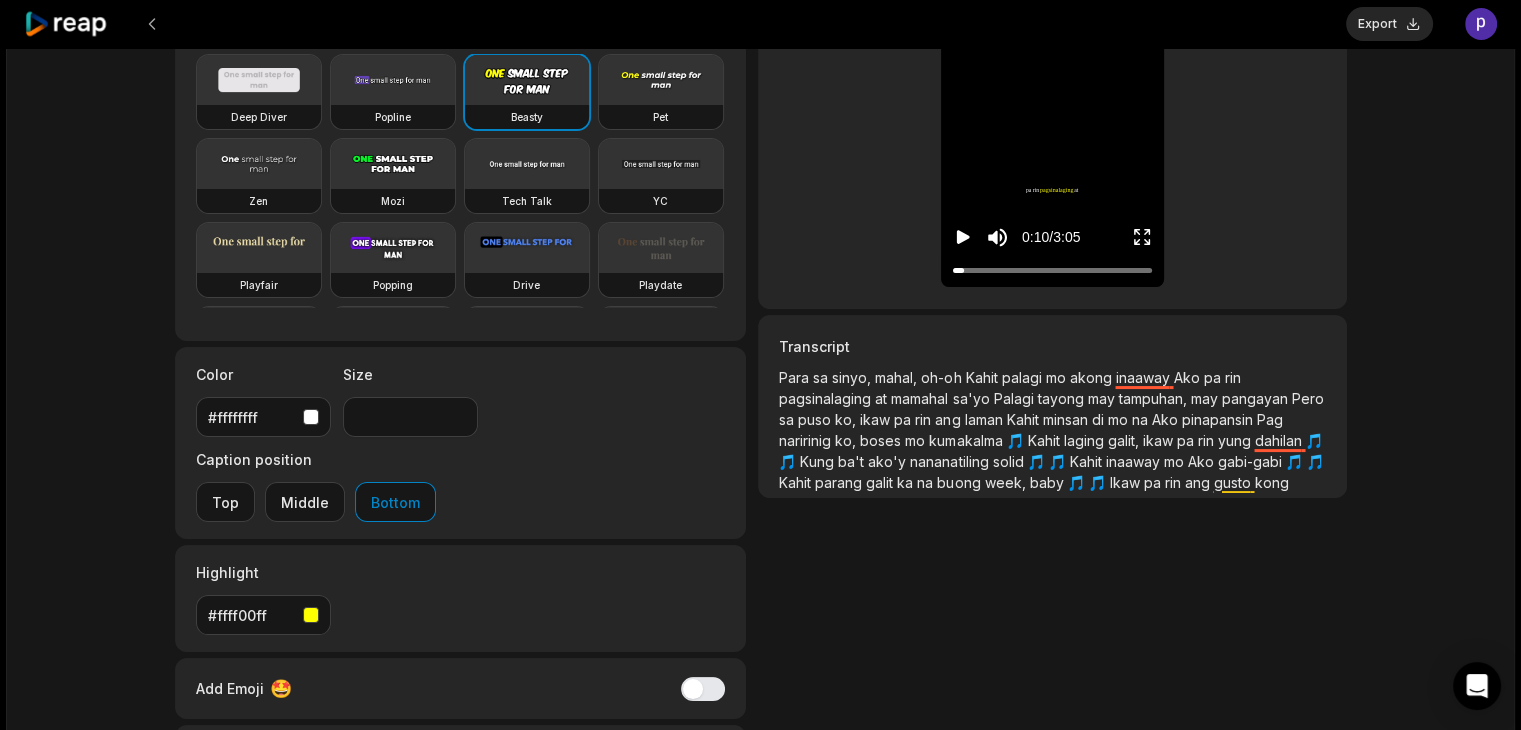 click on "pagsinalaging" at bounding box center (827, 398) 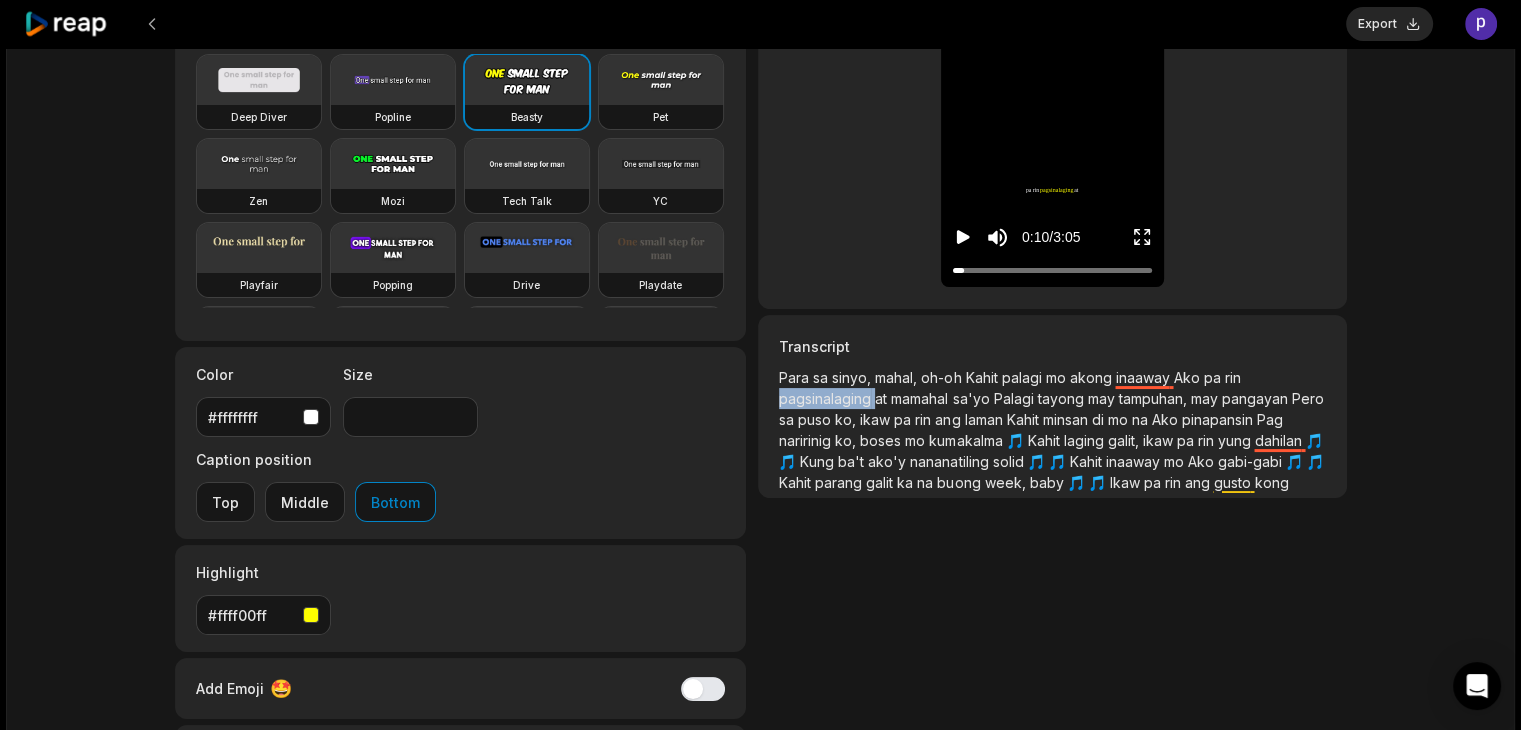 click on "pagsinalaging" at bounding box center [827, 398] 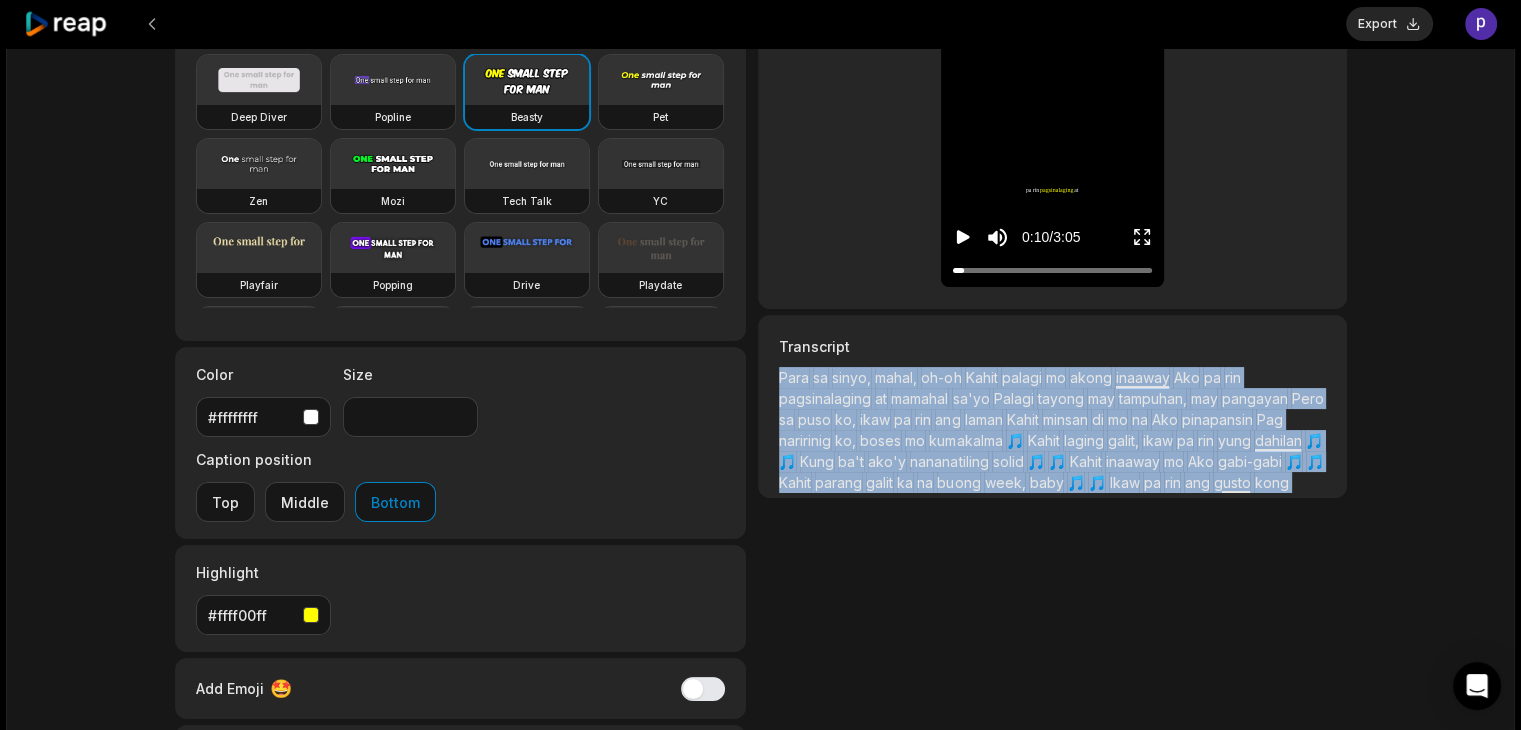 click on "pagsinalaging" at bounding box center (827, 398) 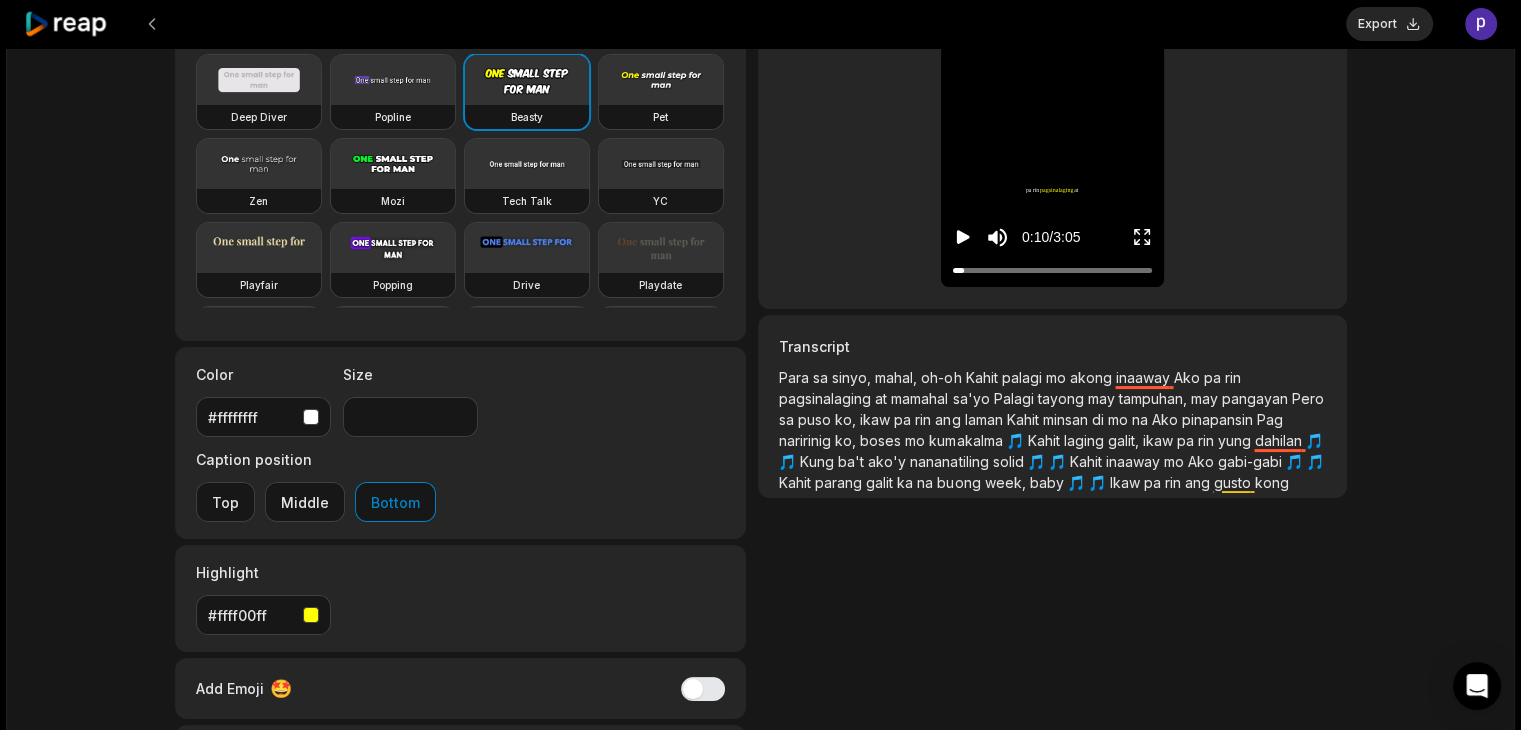 click on "pagsinalaging" at bounding box center [827, 398] 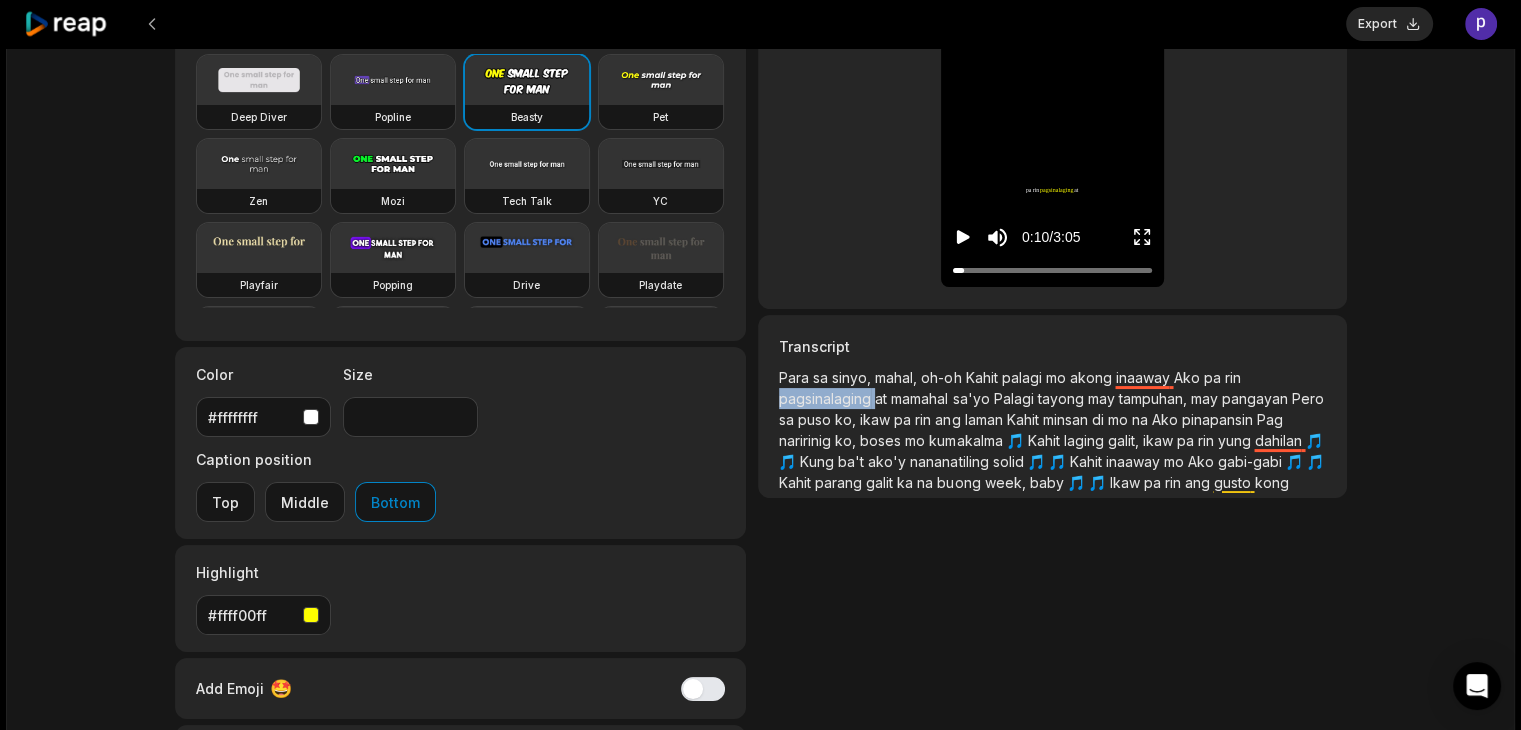 click on "pagsinalaging" at bounding box center [827, 398] 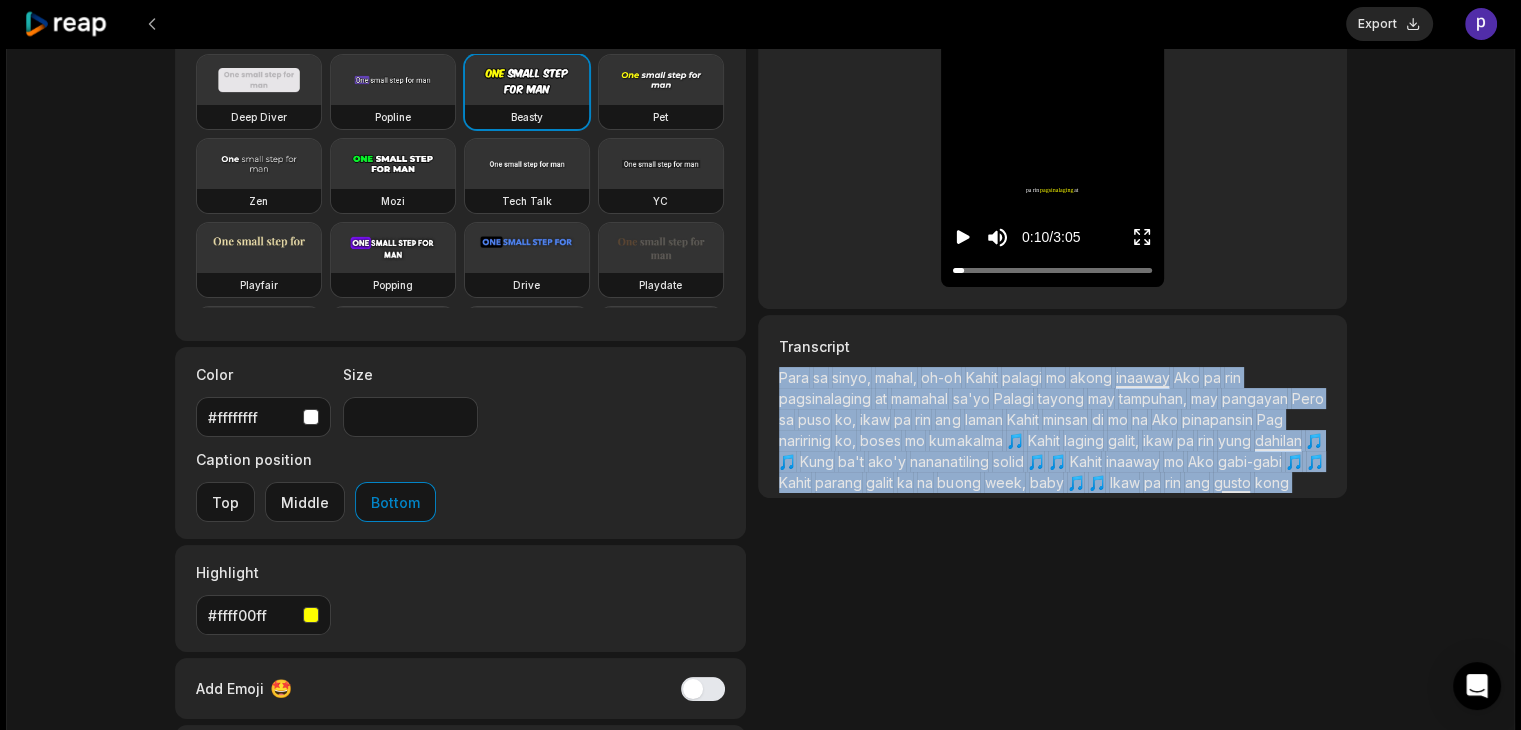 click on "pagsinalaging" at bounding box center [827, 398] 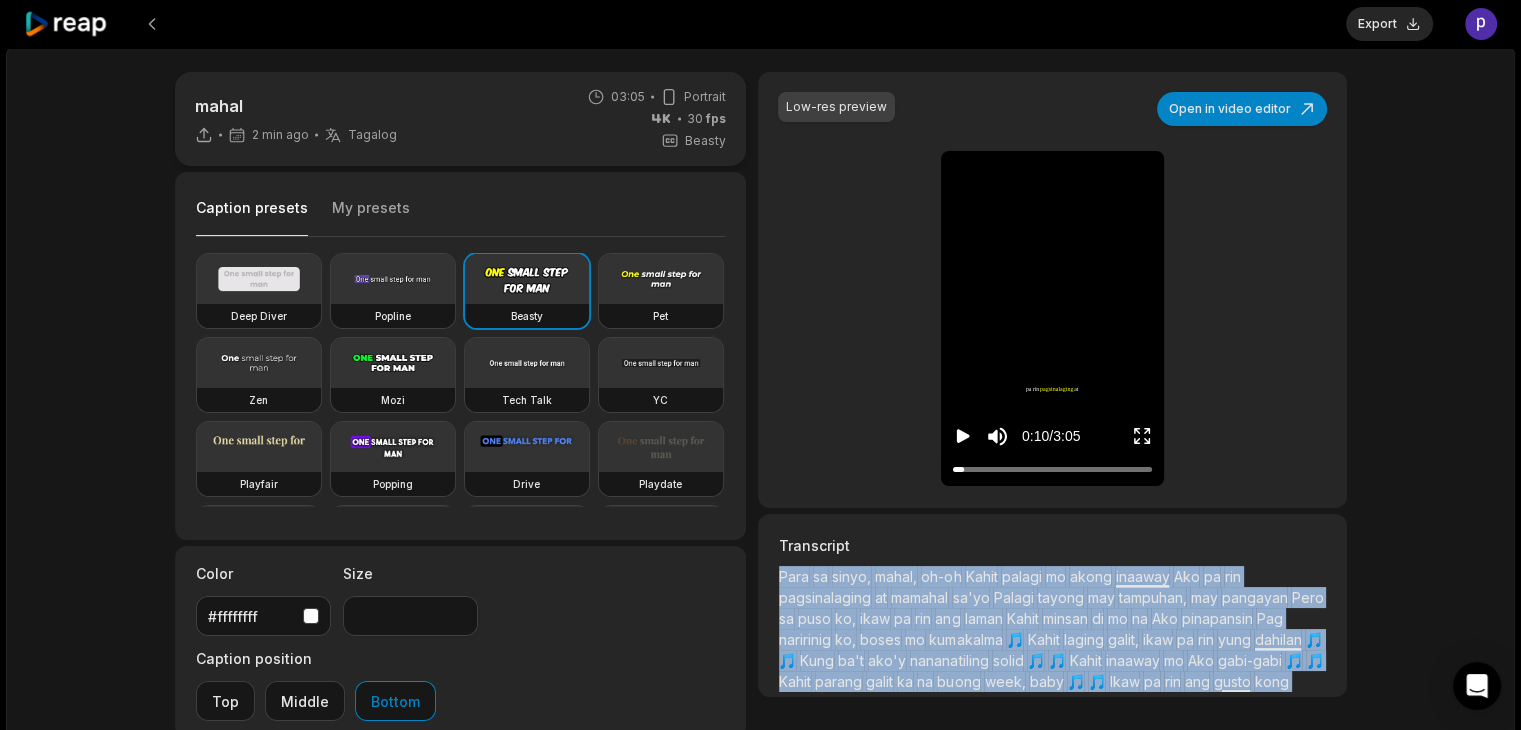 scroll, scrollTop: 0, scrollLeft: 0, axis: both 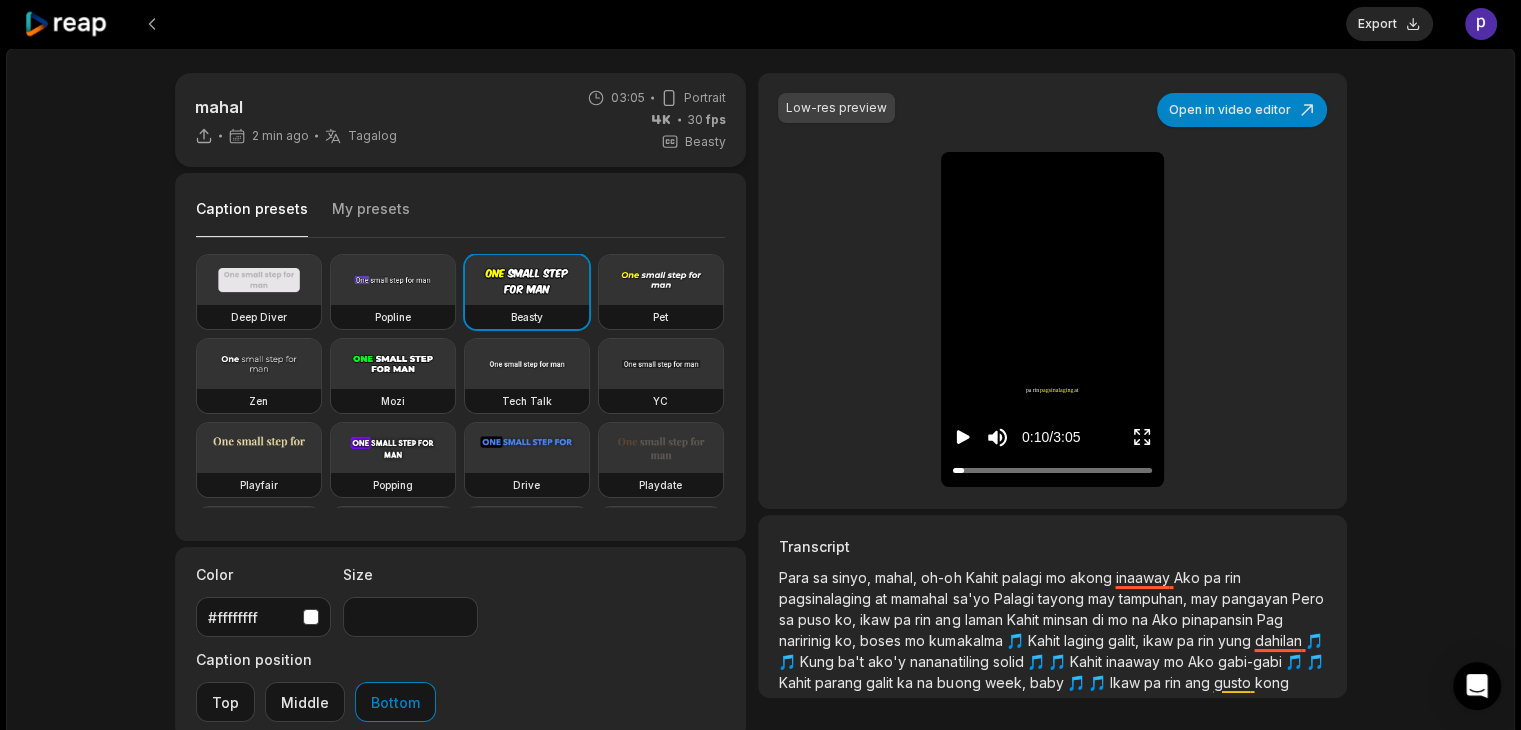 click on "0:10  /  3:05" at bounding box center [1052, 433] 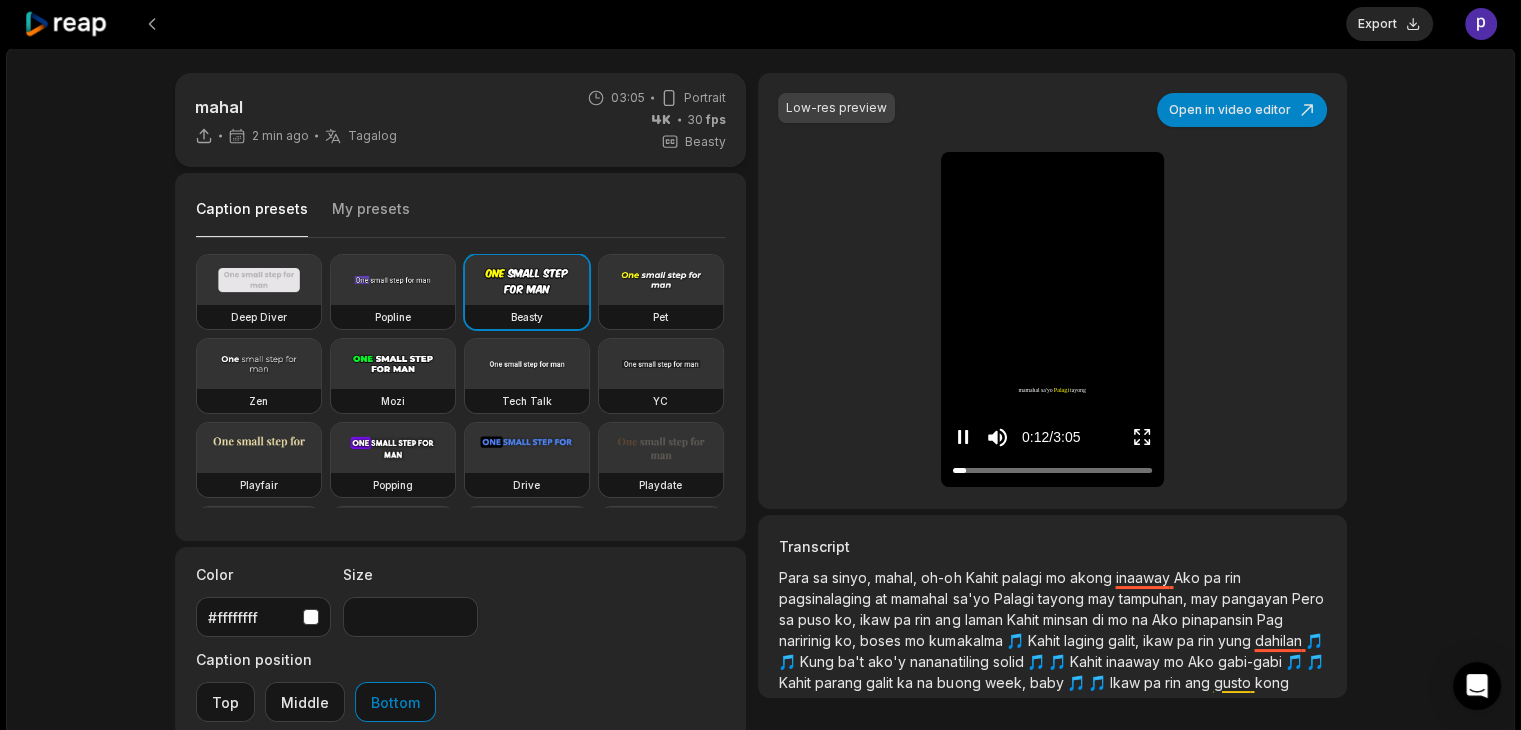 click on "0:12  /  3:05" at bounding box center [1052, 433] 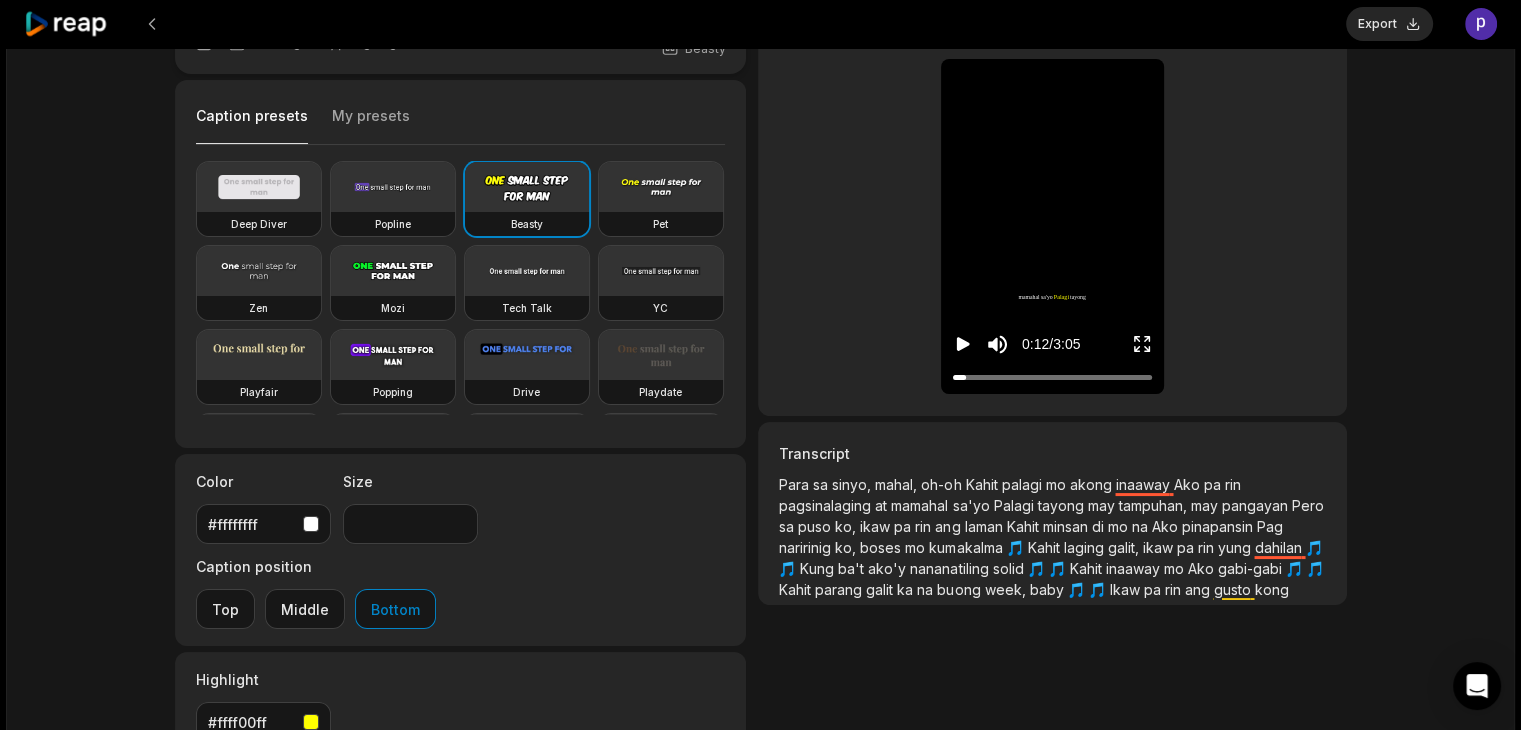 scroll, scrollTop: 100, scrollLeft: 0, axis: vertical 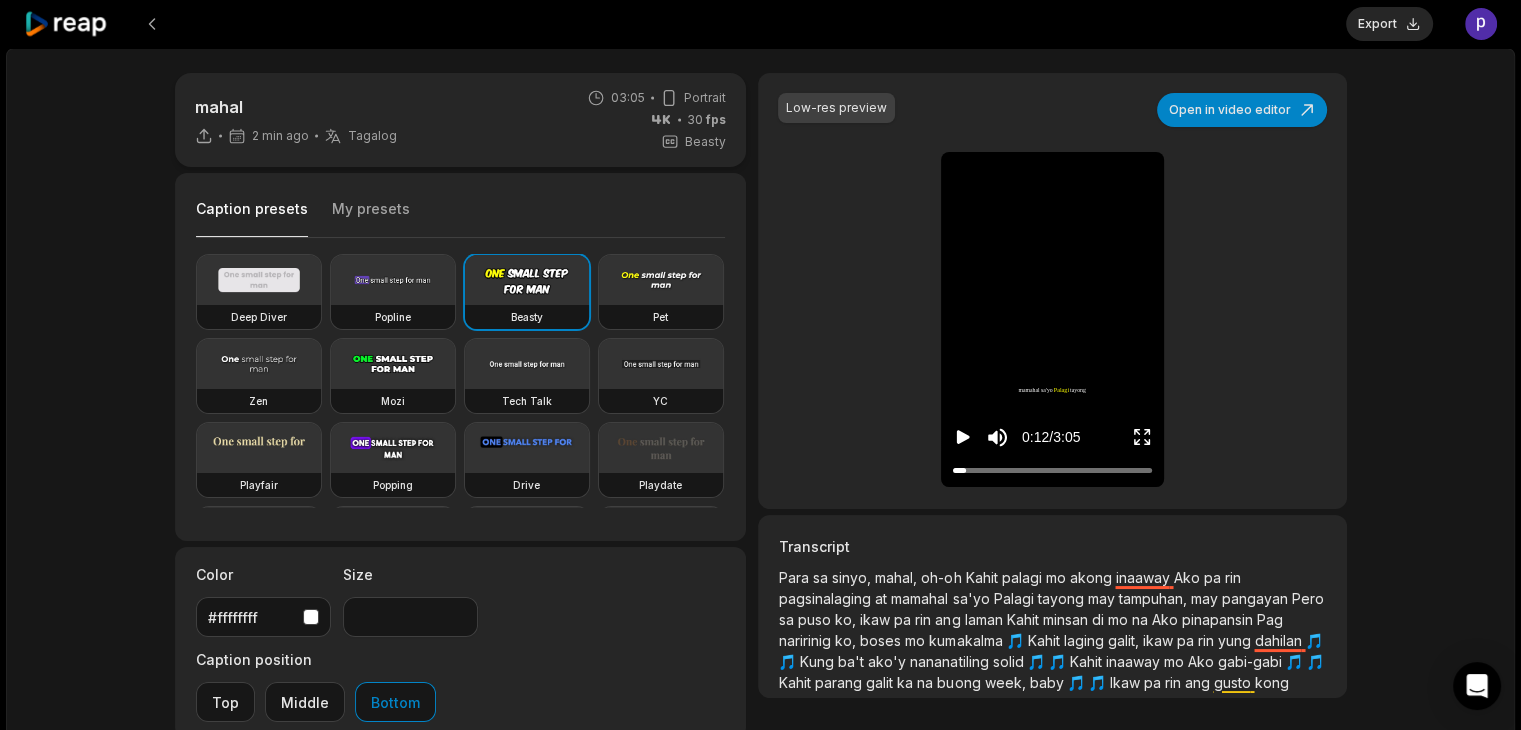 click on "My presets" at bounding box center [371, 218] 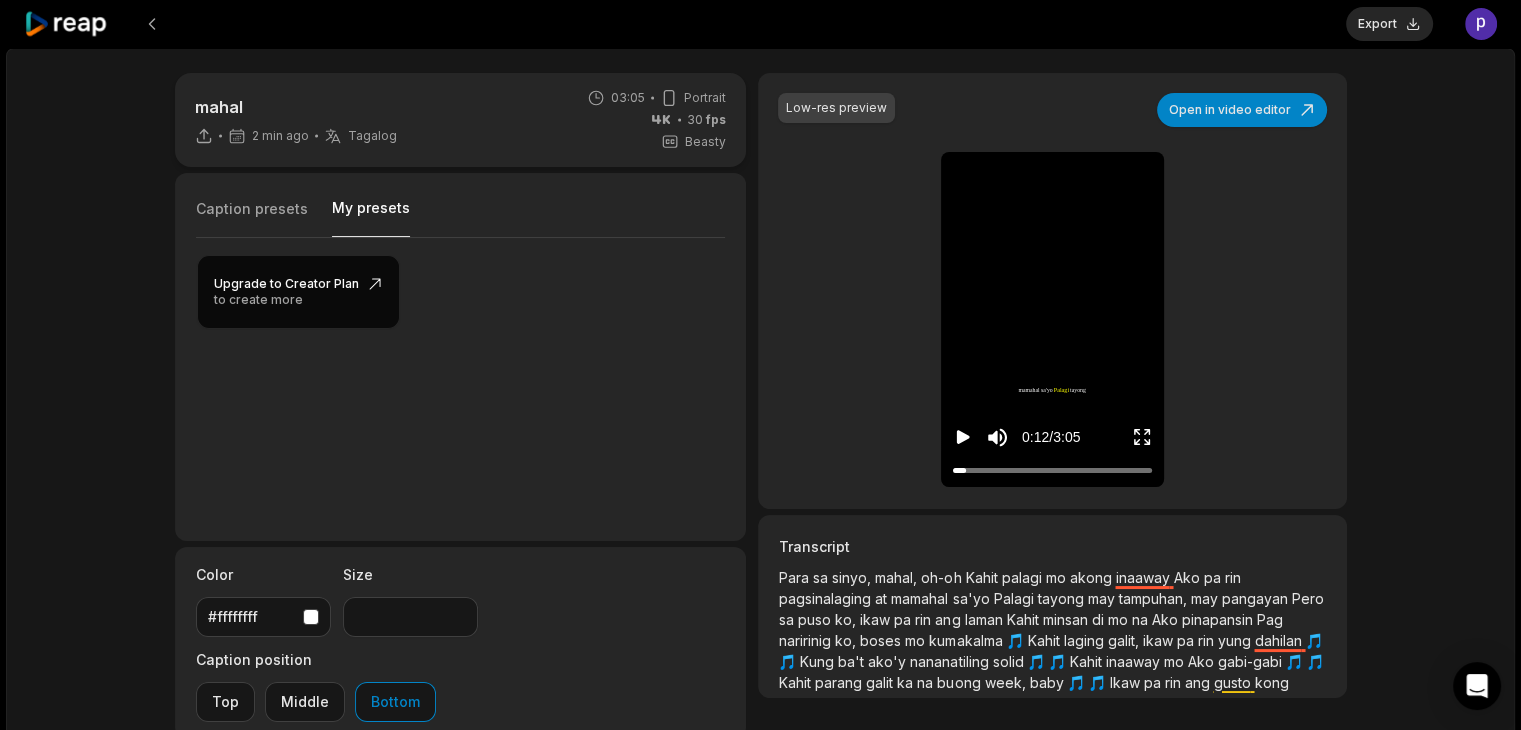 click on "Caption presets" at bounding box center (252, 218) 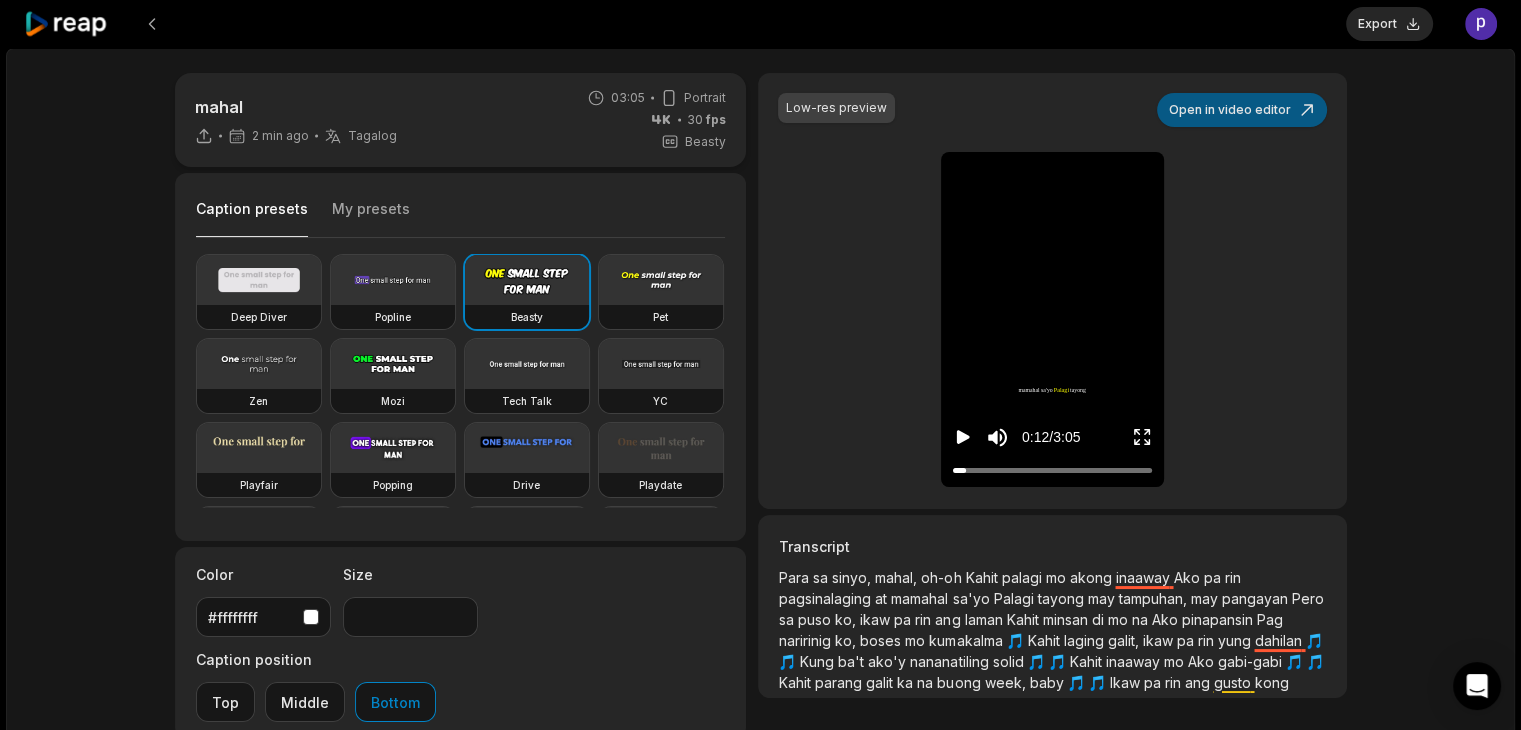click on "Open in video editor" at bounding box center [1242, 110] 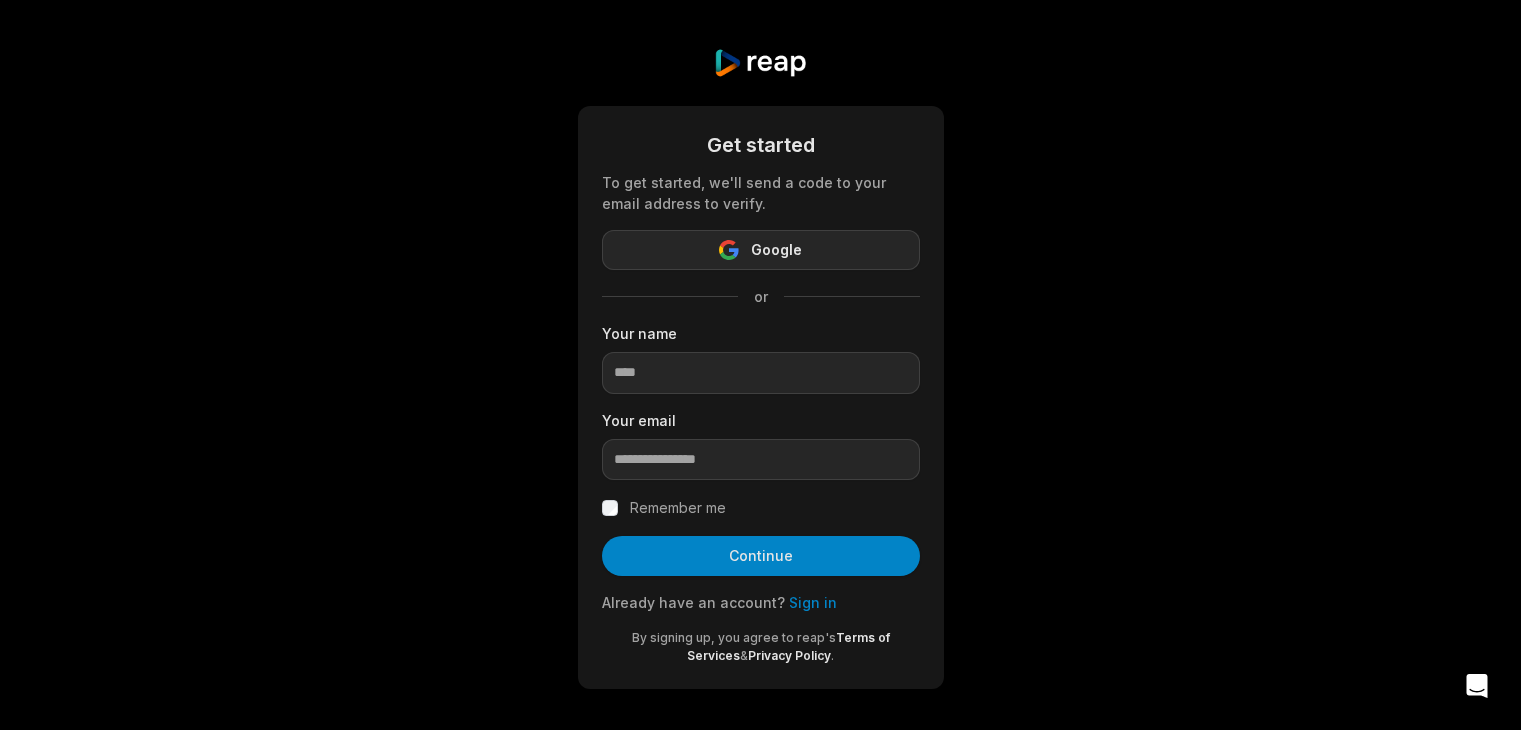 scroll, scrollTop: 0, scrollLeft: 0, axis: both 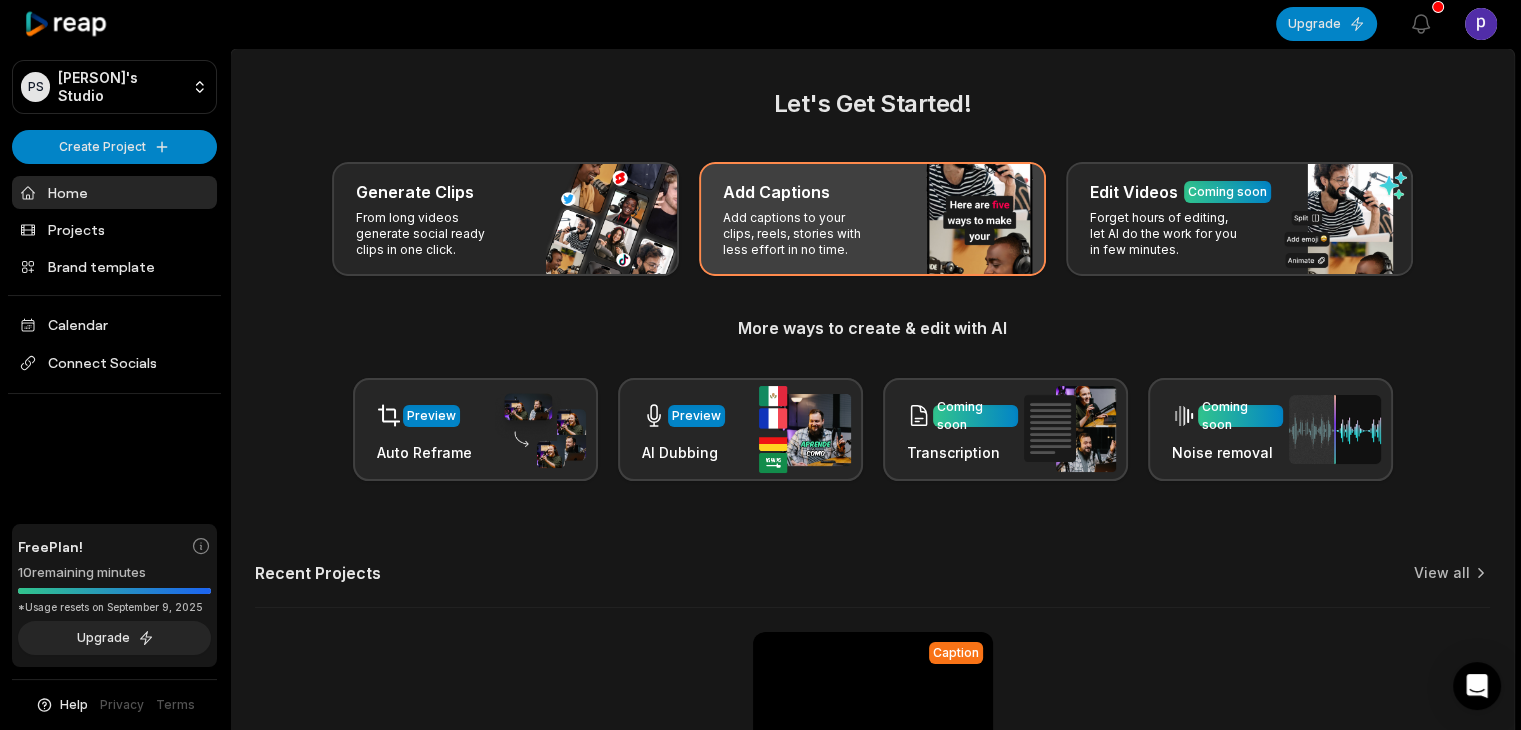 click on "Add Captions Add captions to your clips, reels, stories with less effort in no time." at bounding box center [872, 219] 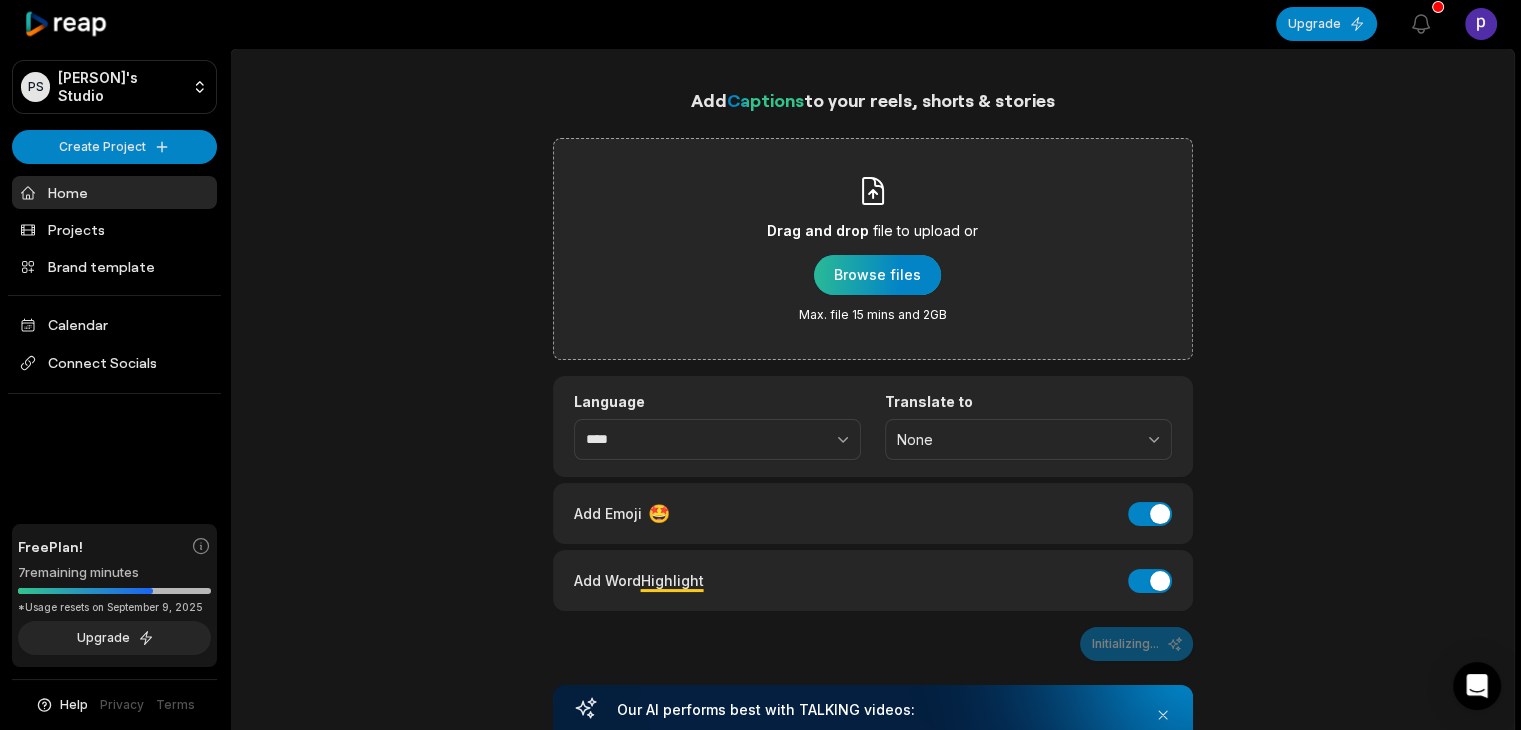click at bounding box center [877, 275] 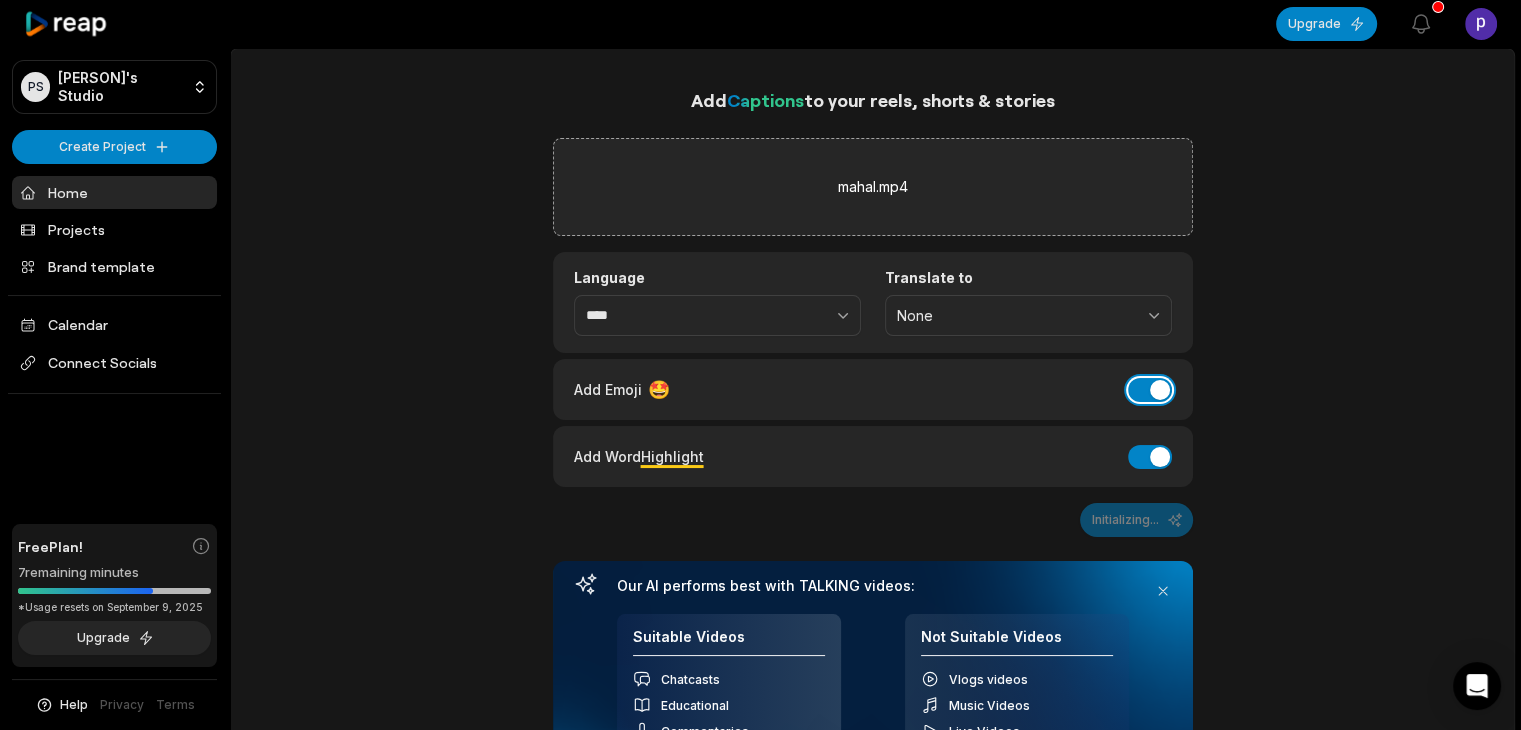 click on "Add Emoji" at bounding box center (1150, 390) 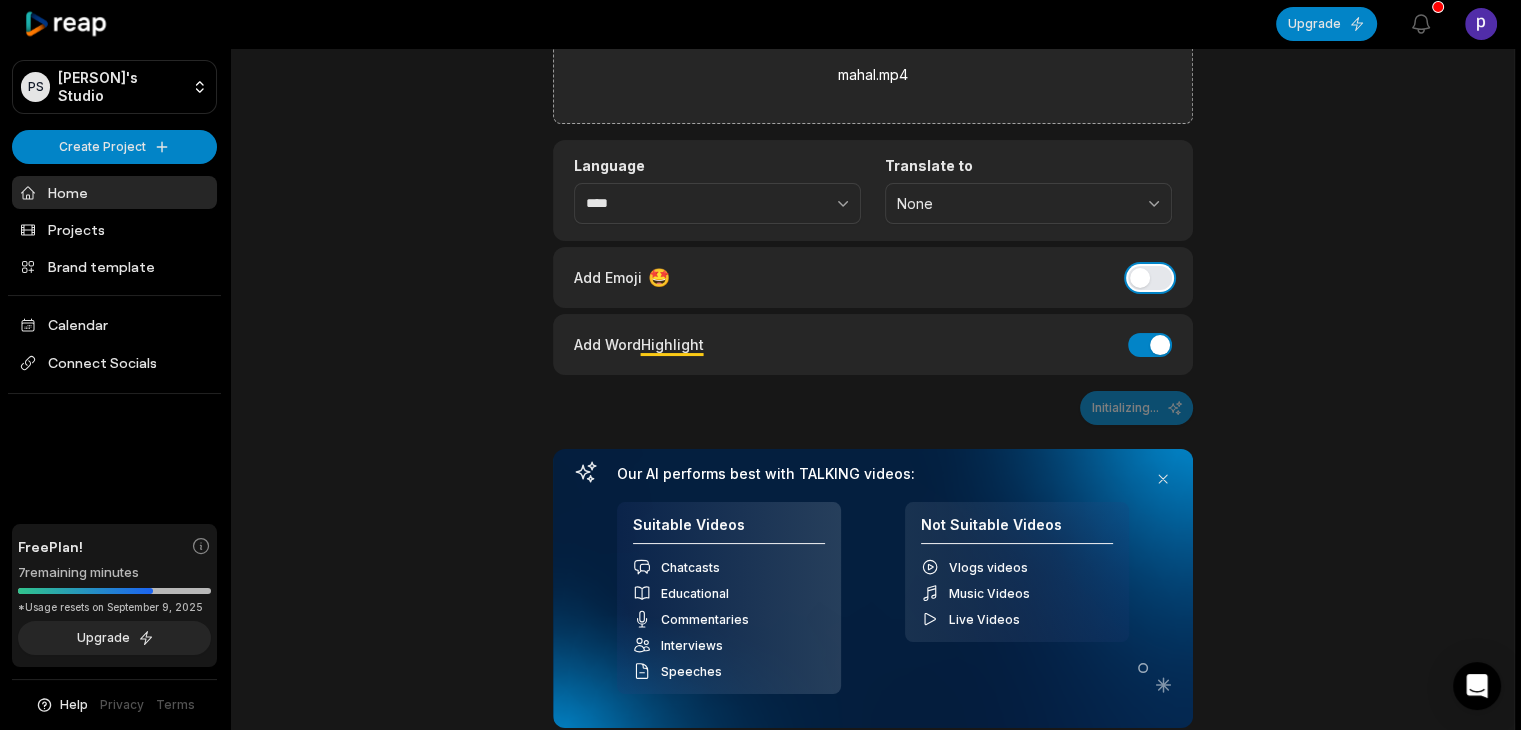 scroll, scrollTop: 424, scrollLeft: 0, axis: vertical 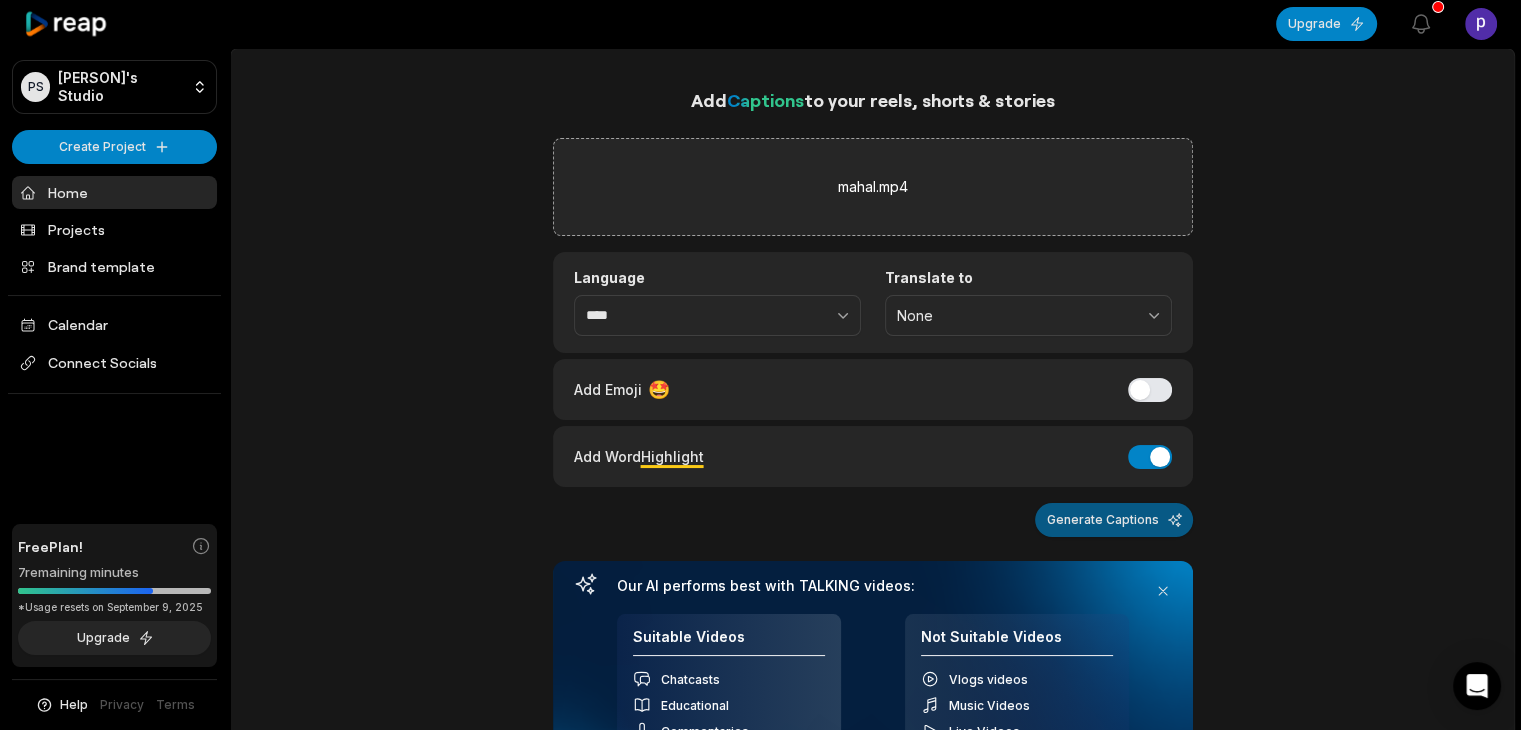 click on "Generate Captions" at bounding box center (1114, 520) 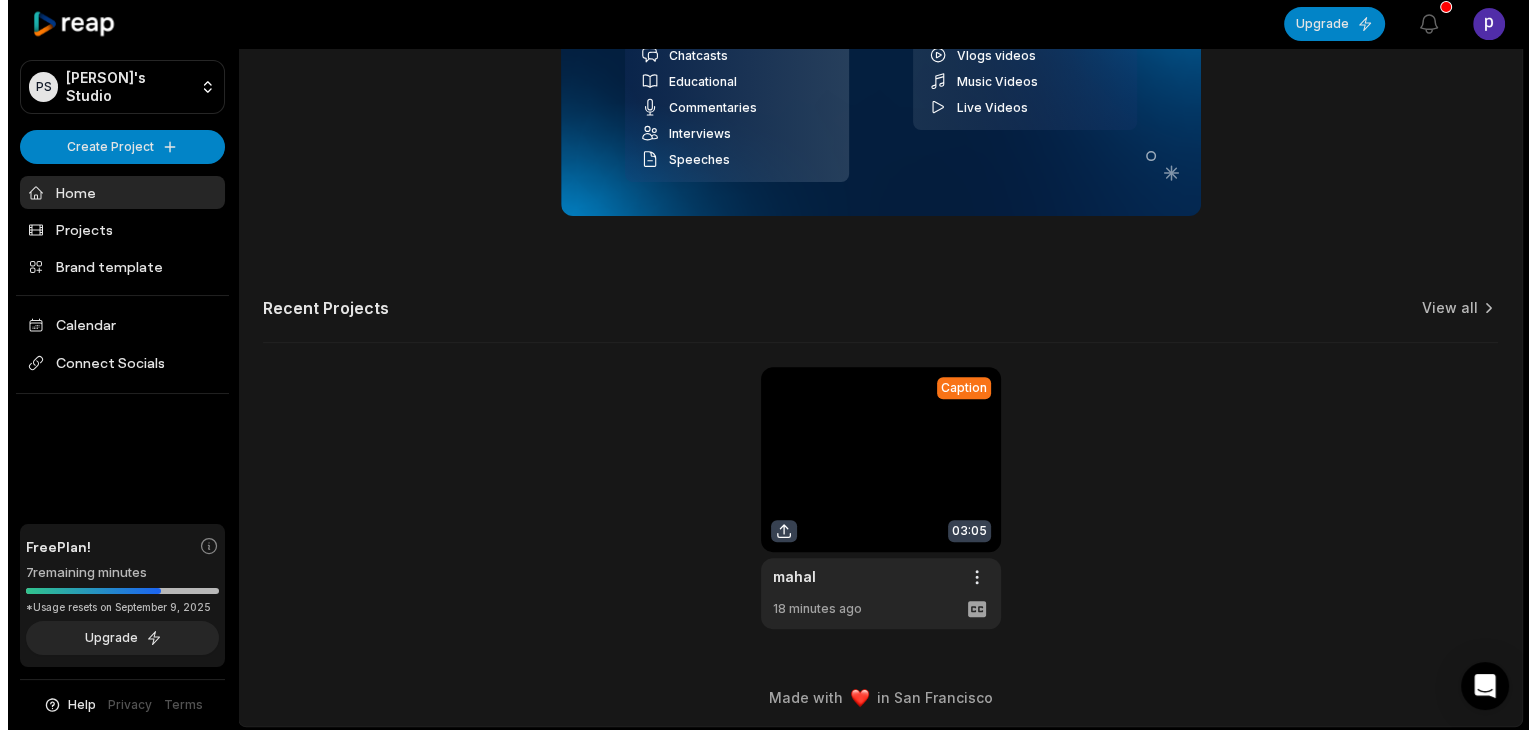 scroll, scrollTop: 0, scrollLeft: 0, axis: both 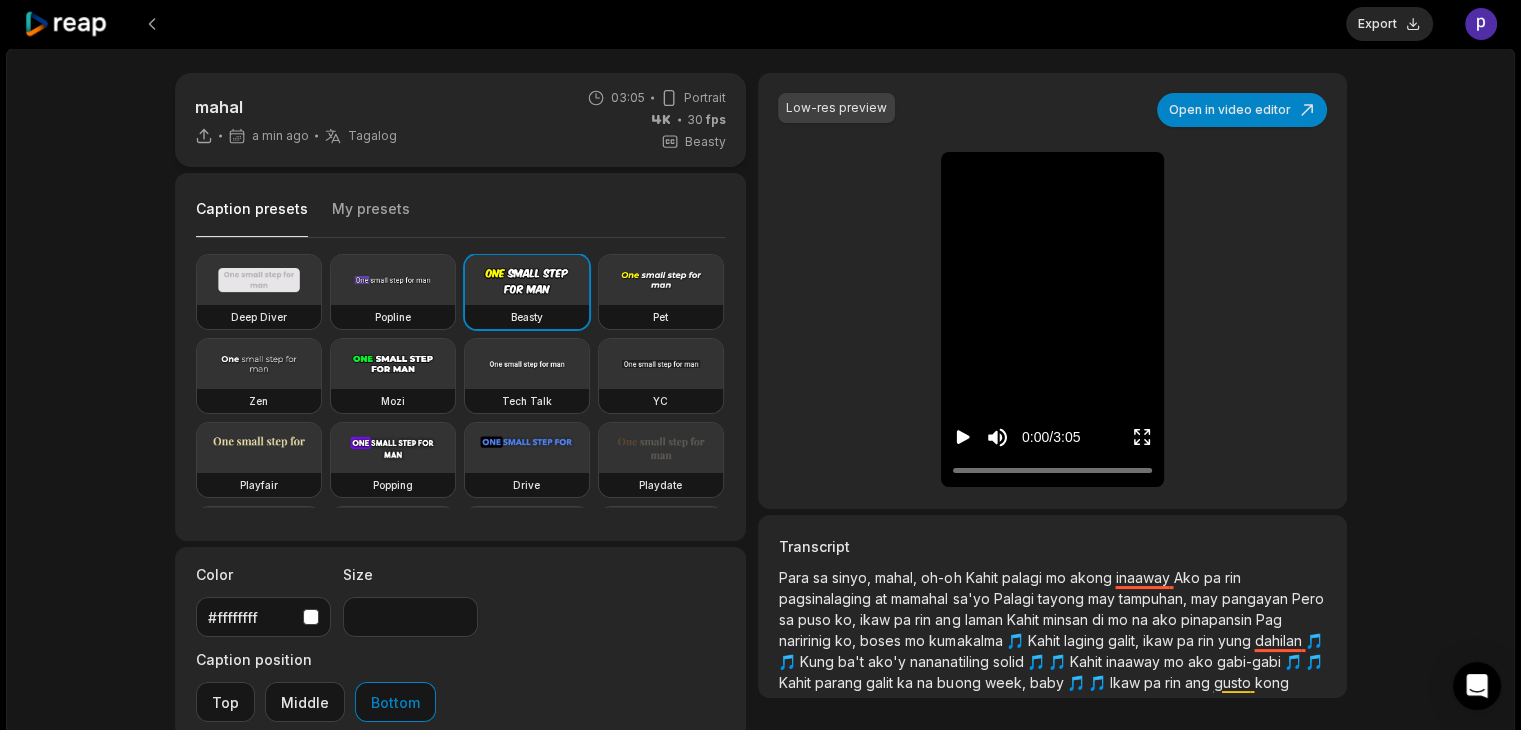 click 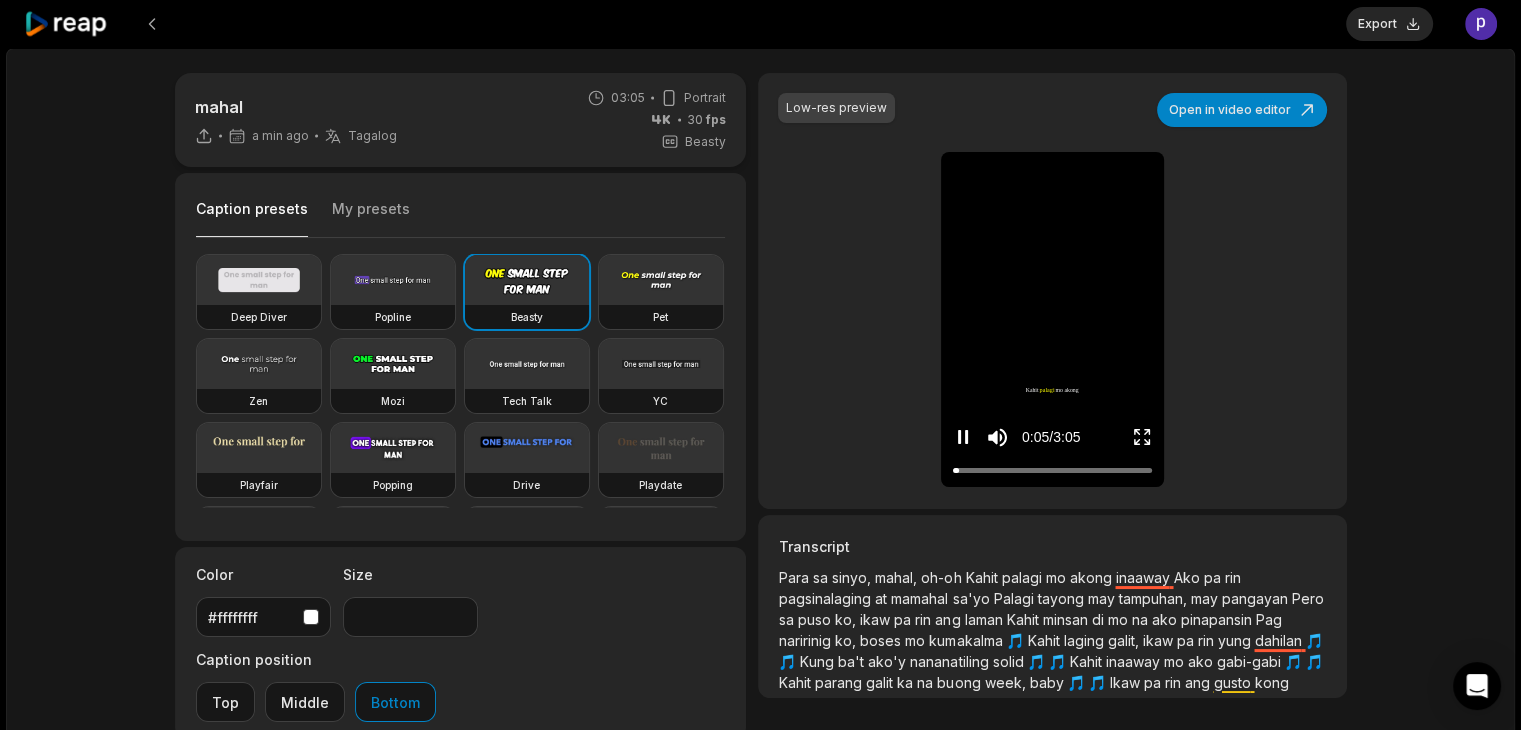 click 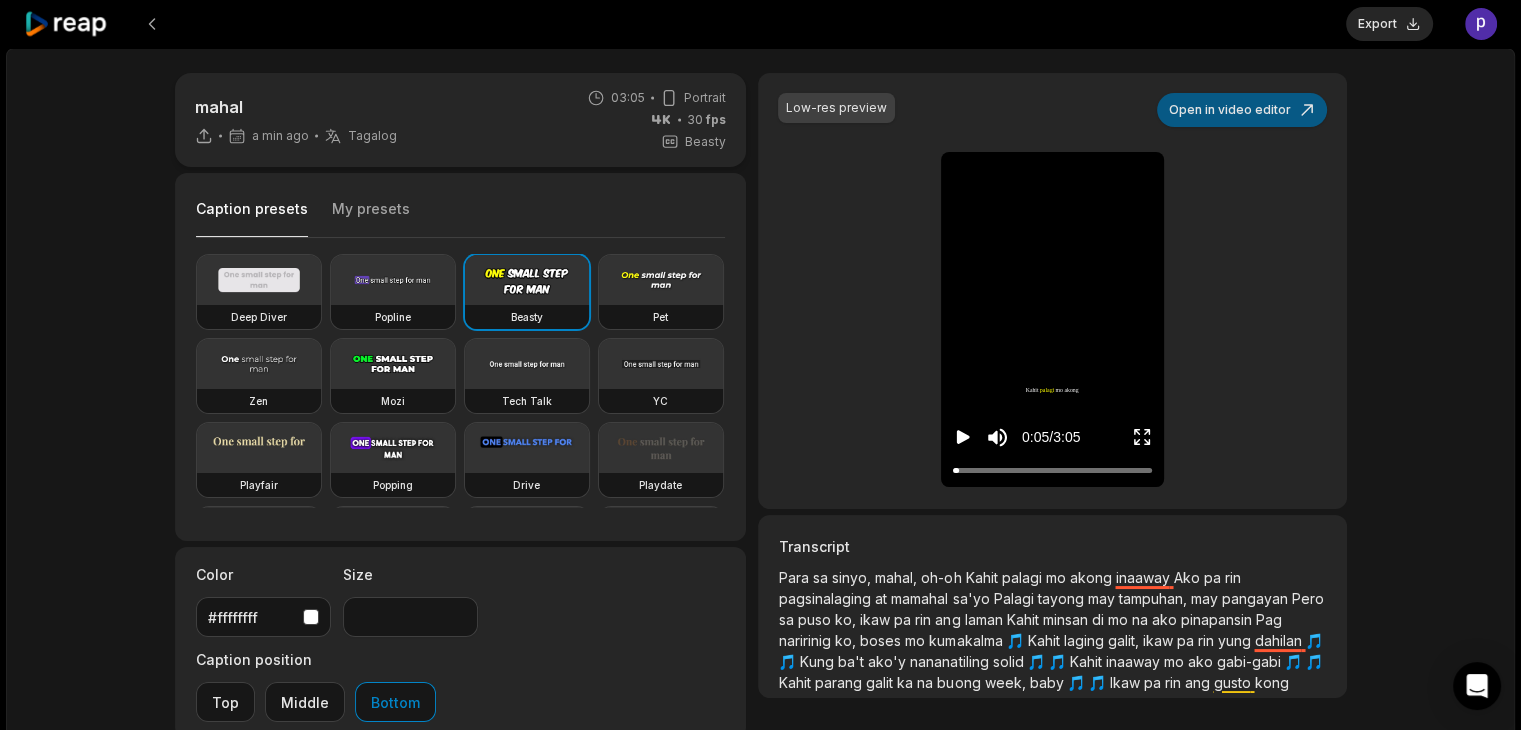 click on "Open in video editor" at bounding box center [1242, 110] 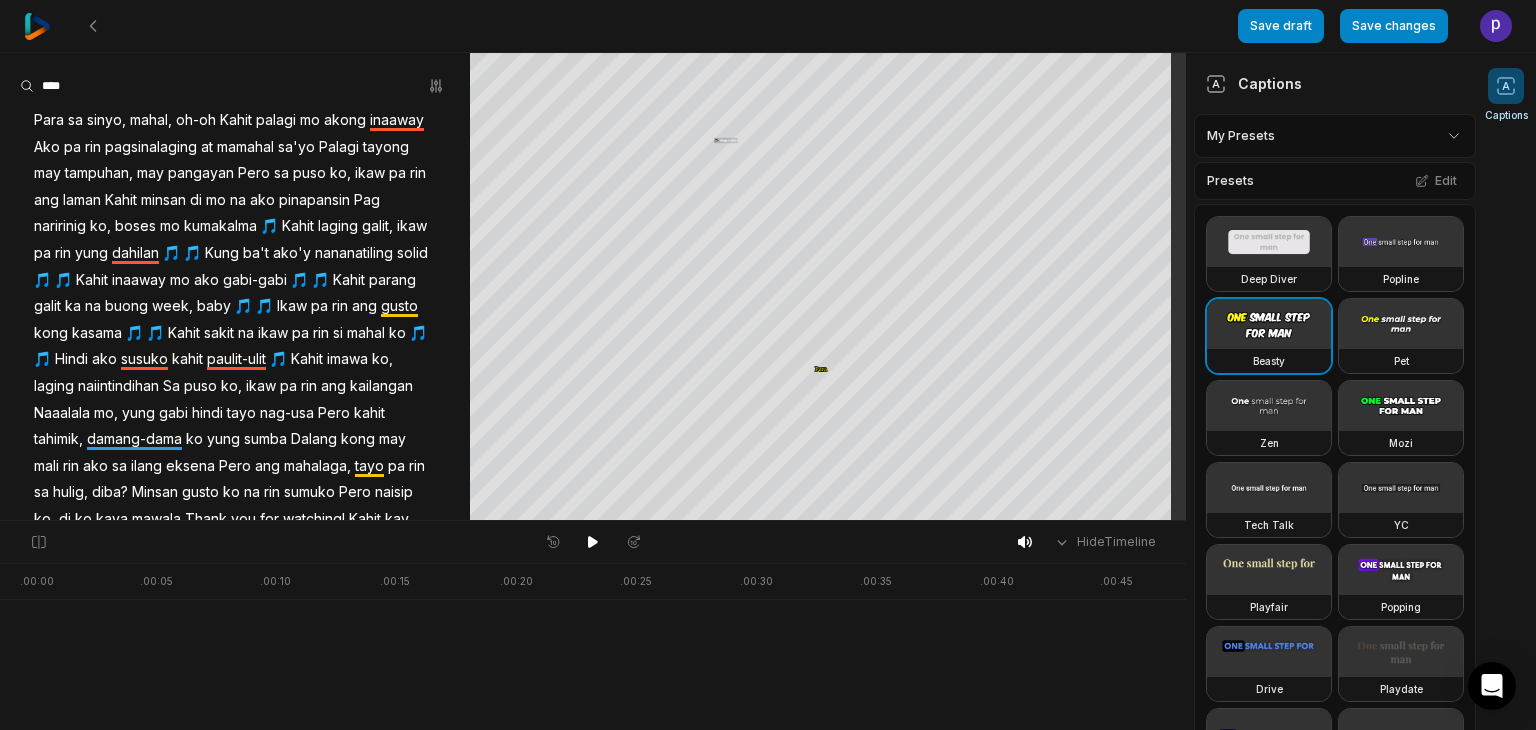 click on "sinyo," at bounding box center (106, 120) 